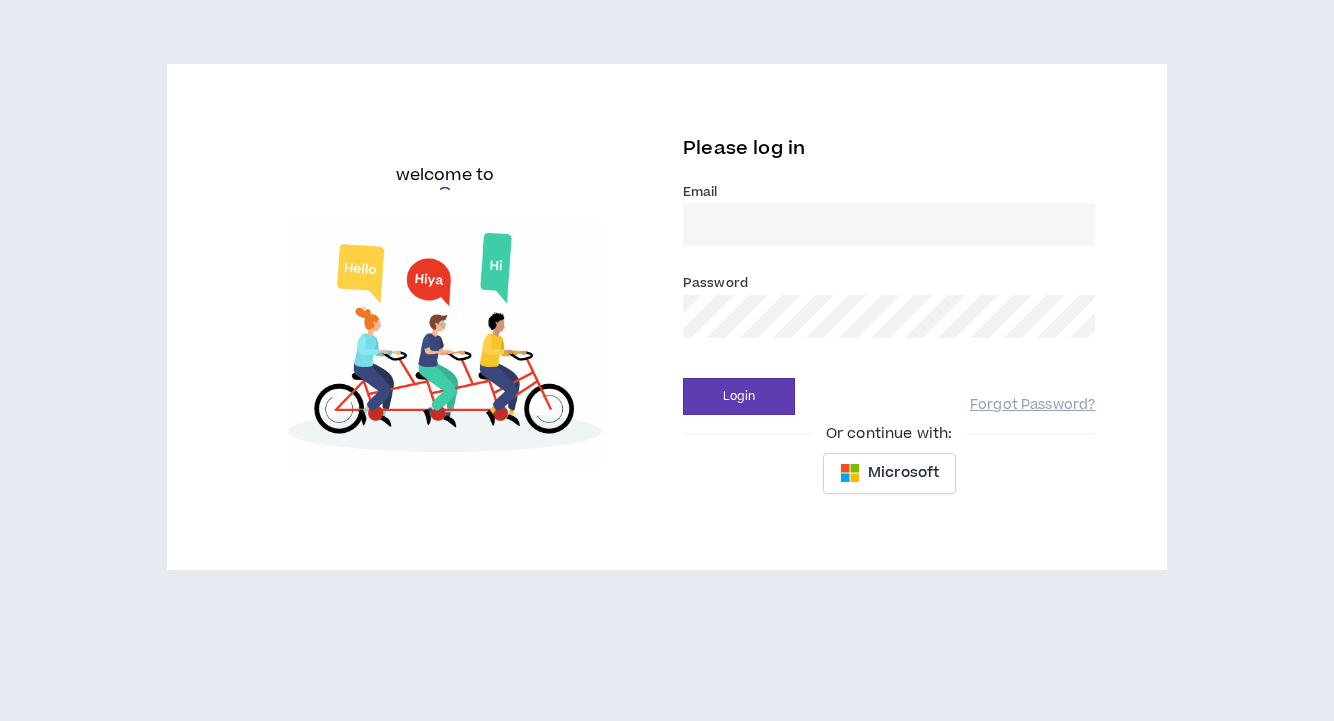 scroll, scrollTop: 0, scrollLeft: 0, axis: both 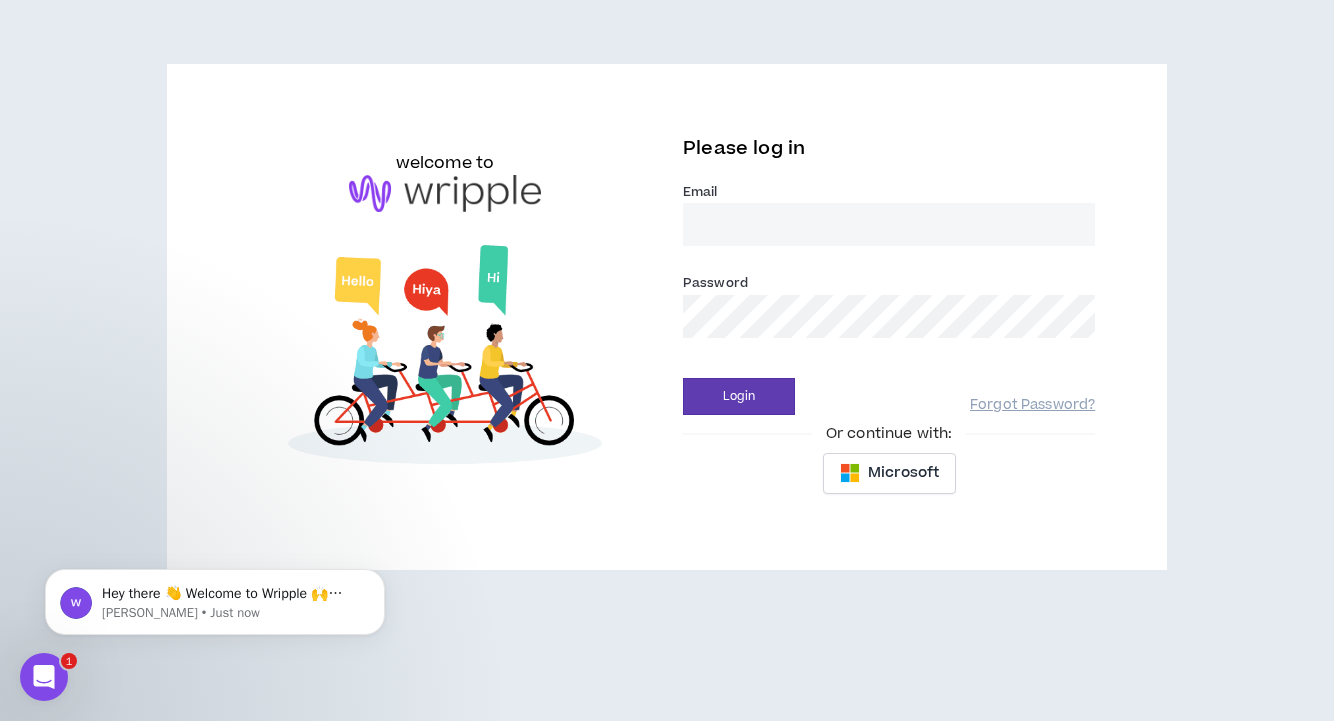 type on "[PERSON_NAME][EMAIL_ADDRESS][DOMAIN_NAME]" 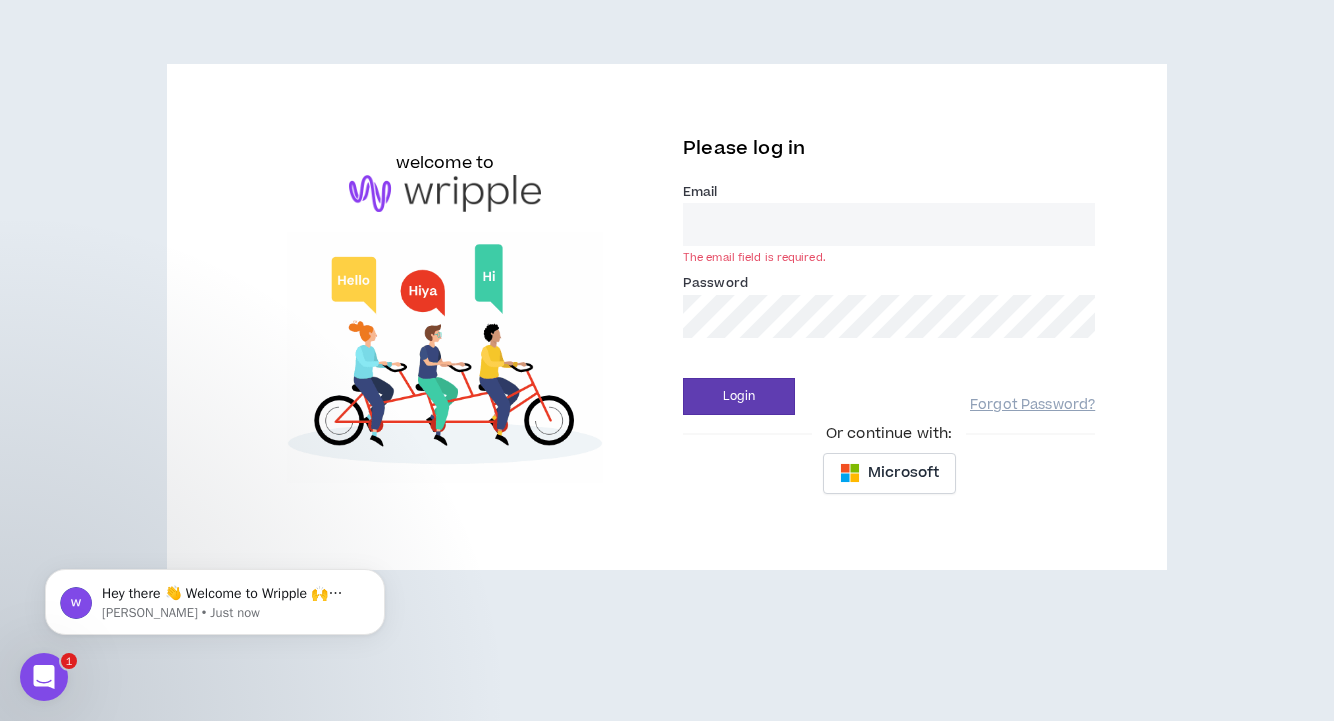 type on "[PERSON_NAME][EMAIL_ADDRESS][DOMAIN_NAME]" 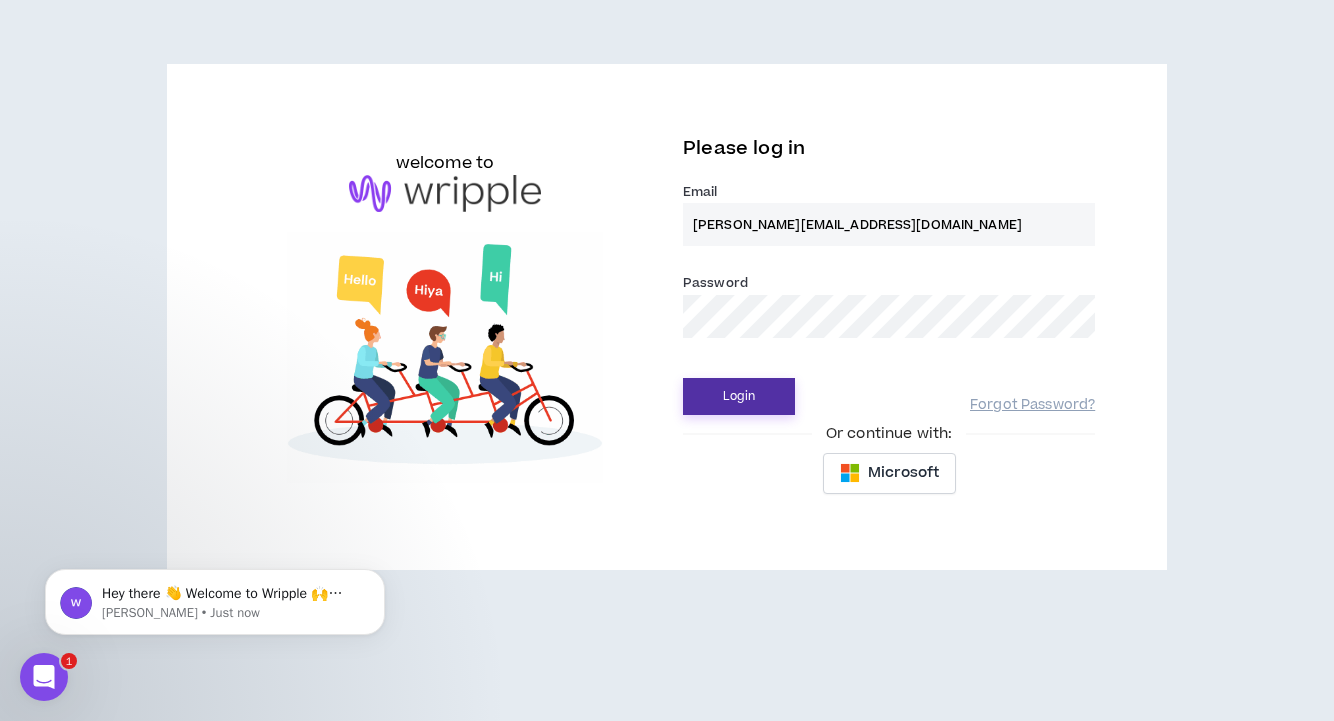 click on "Login" at bounding box center [739, 396] 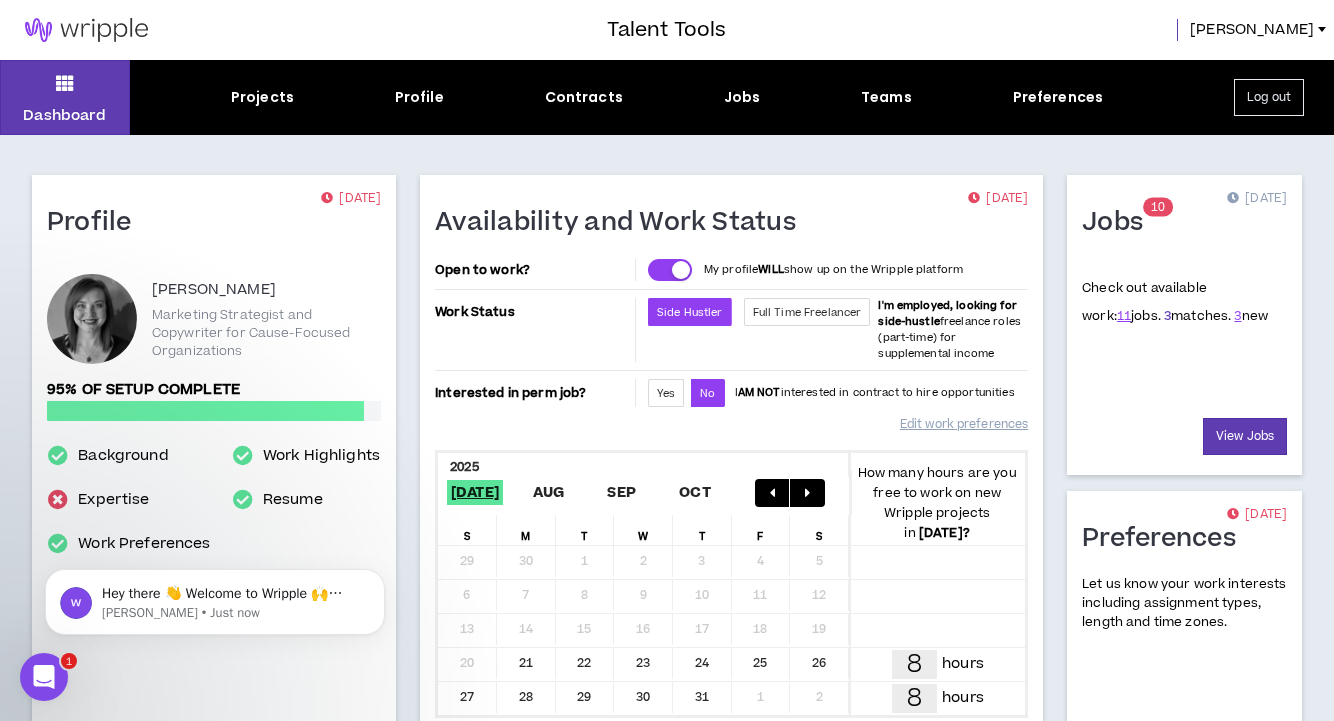 click on "3" at bounding box center (1167, 316) 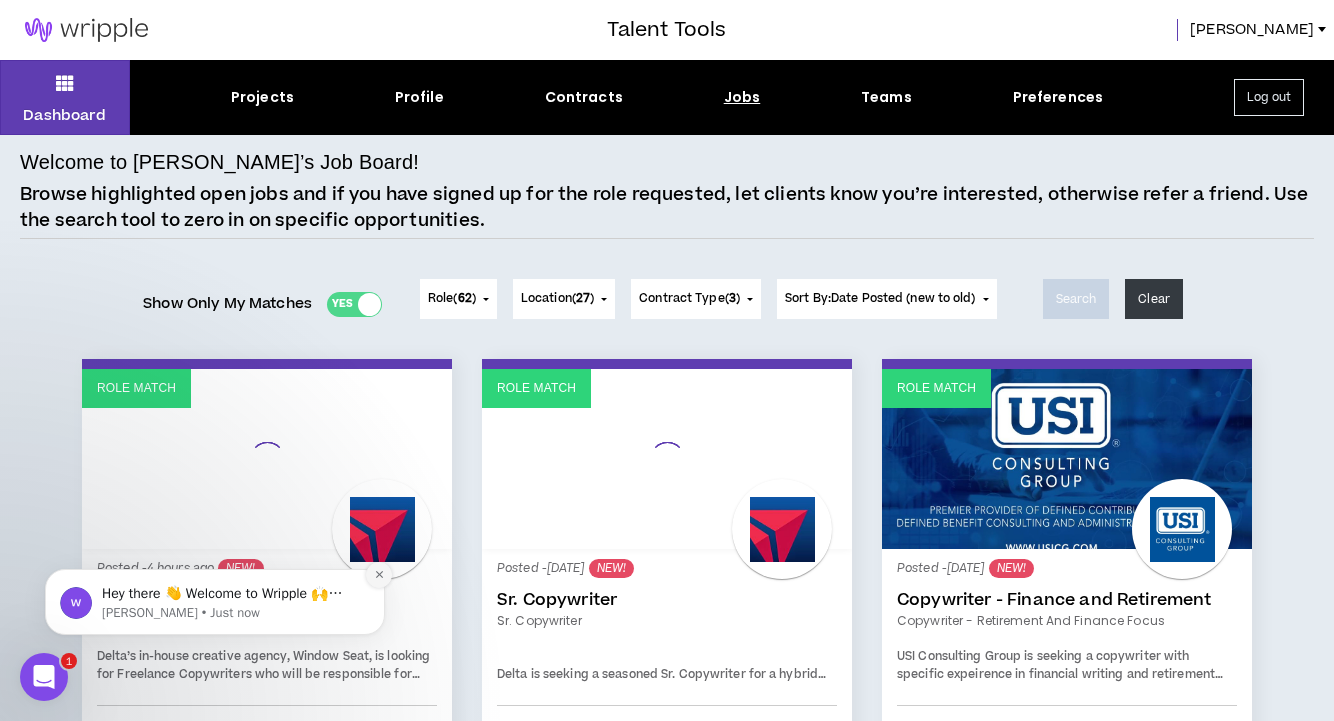 click at bounding box center [379, 575] 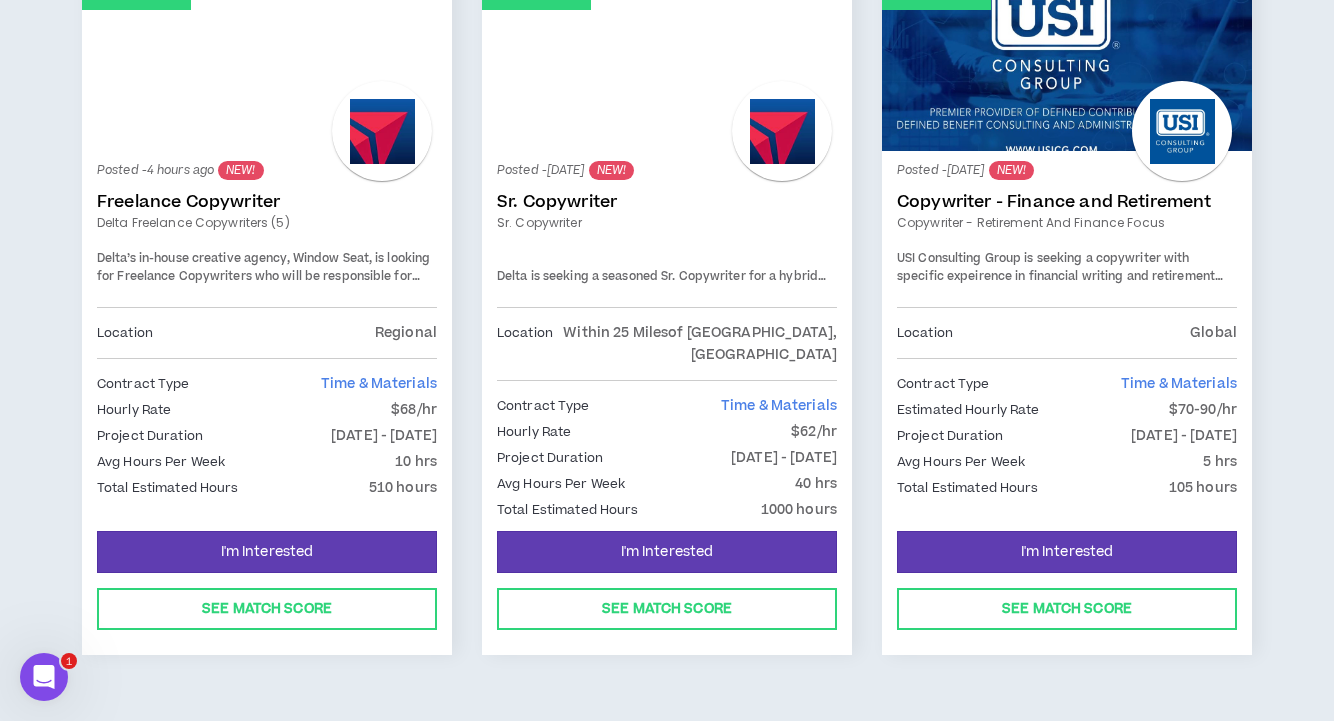 scroll, scrollTop: 394, scrollLeft: 0, axis: vertical 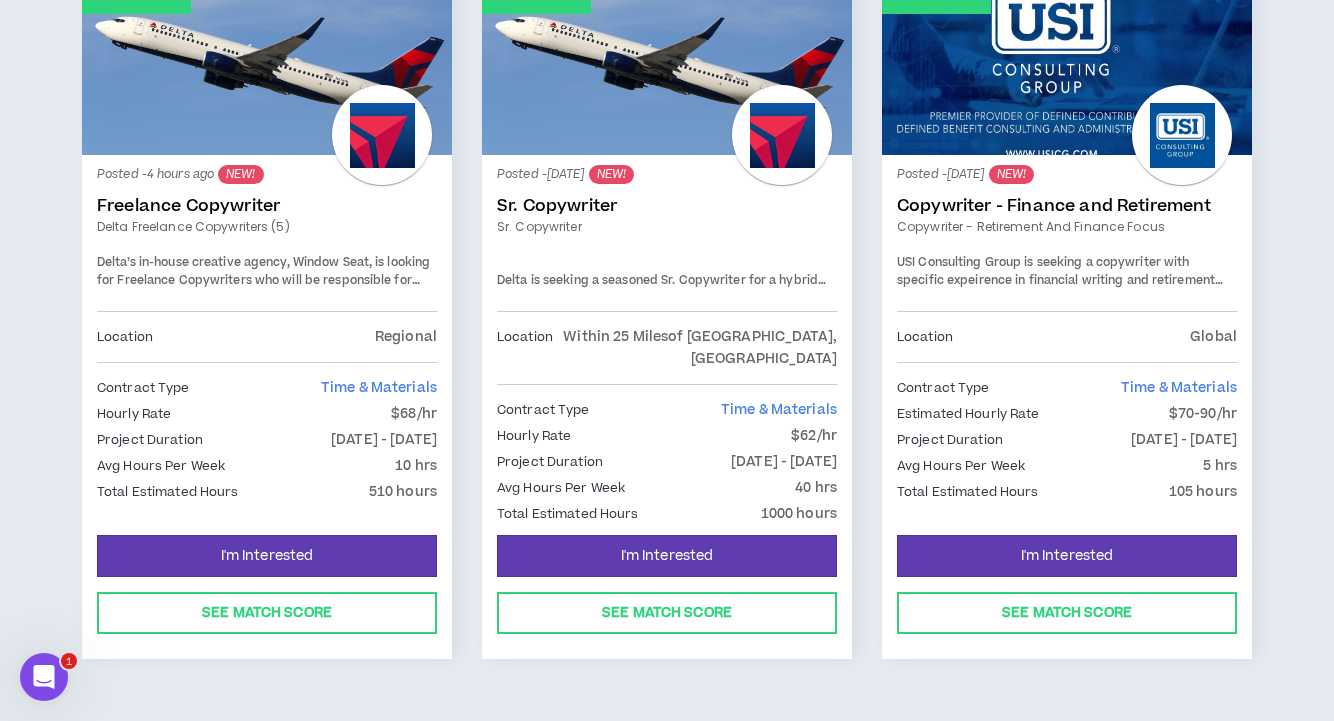 click on "Role Match Posted -  4 hours ago NEW! Freelance Copywriter Delta Freelance Copywriters (5) Delta’s in-house creative agency, Window Seat, is looking for Freelance Copywriters who will be responsible for crafting copy for the Delta brand, on an as-needed basis. Anticipated 8-10 projects per quarter.  Fully remote.
You’ll partner with designers, strategists, and creative leads internally.   **PLEASE RESPOND NO LATER THAN 7/22 EOD.  ALL SELECTED CANDIDATES WILL BE REQUIRED TO COMPLETE A WRITING EXERCISE IF SHORTLISTED FOR INTERVIEWS.
KEY JOB FUNCTIONS:
·Copywriting – You can write creative headlines and clear, concise subheads and body copy. You can also pivot as necessary, taking direction and feedback to keep projects tracking with  their timelines.
·Ability to write to established concepts – You understand conceptual branding (big ideas / core themes) and can pair up with a designer or the wider team to bring necessary messaging to life.
JOB REQUIREMENTS:" at bounding box center (267, 324) 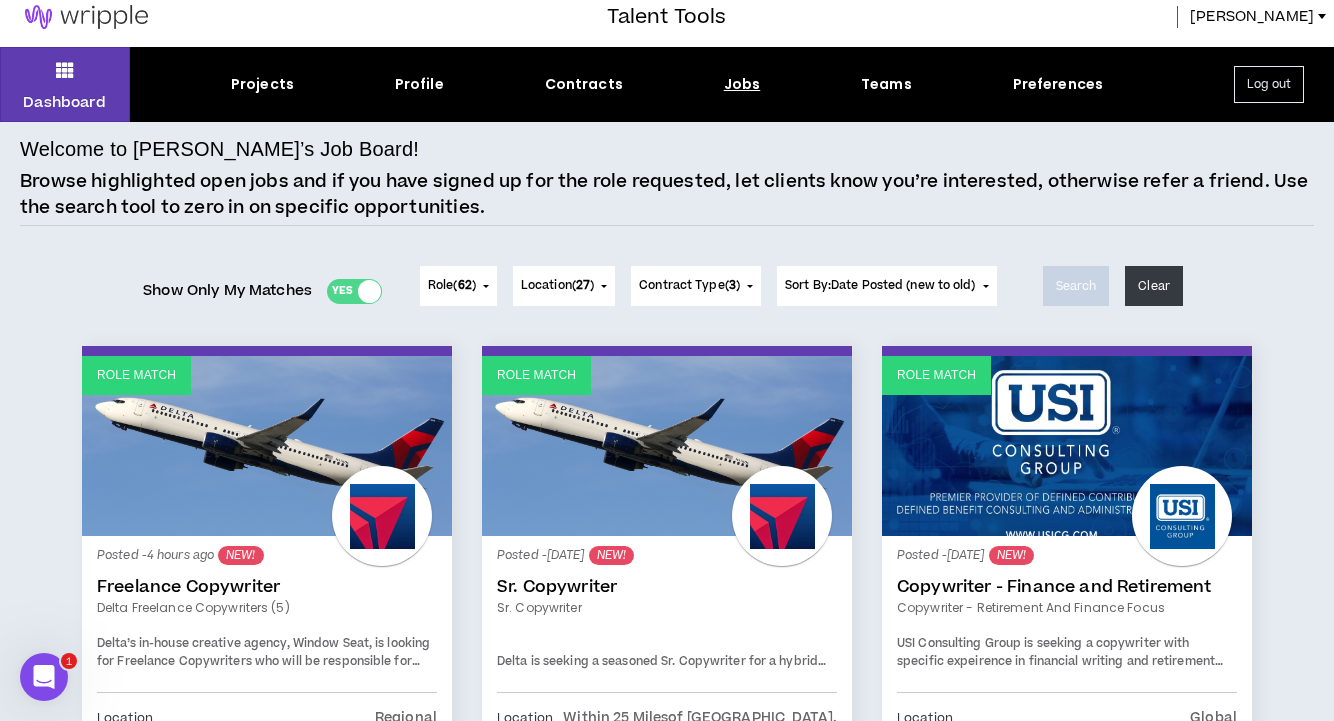 scroll, scrollTop: 0, scrollLeft: 0, axis: both 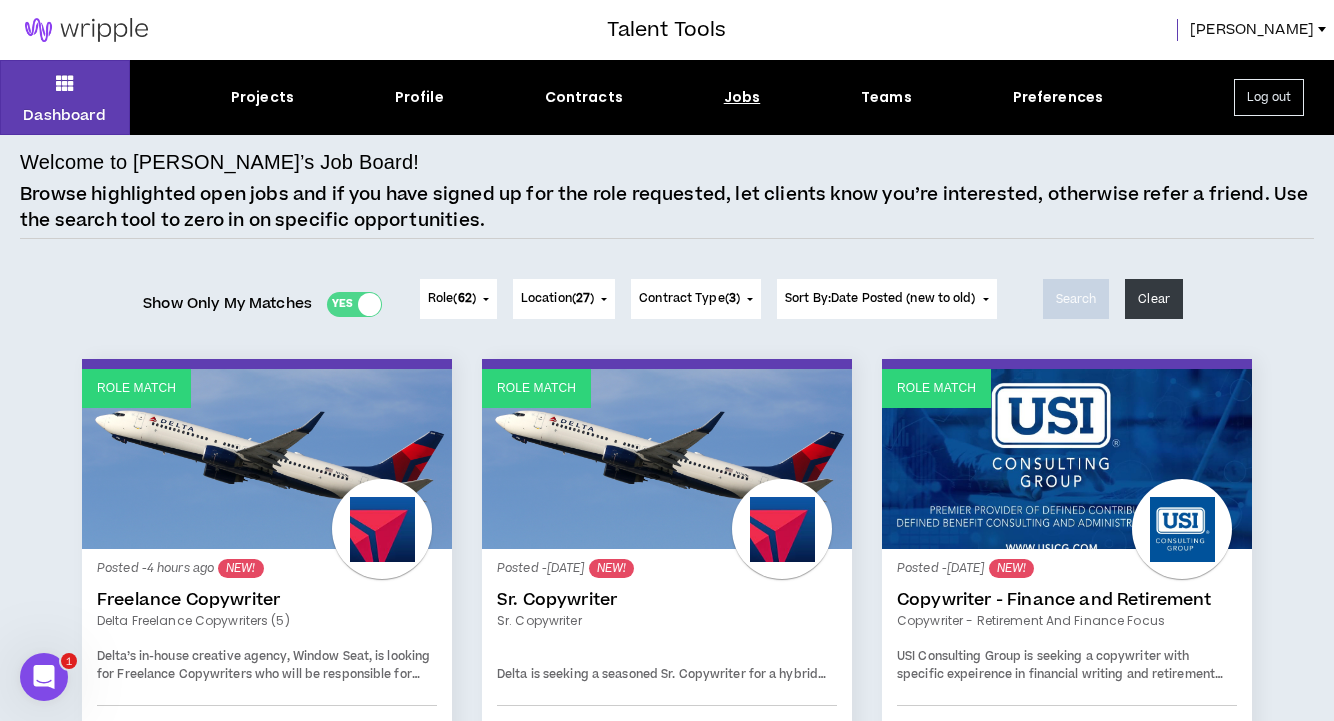 click on "[PERSON_NAME]" at bounding box center [1262, 30] 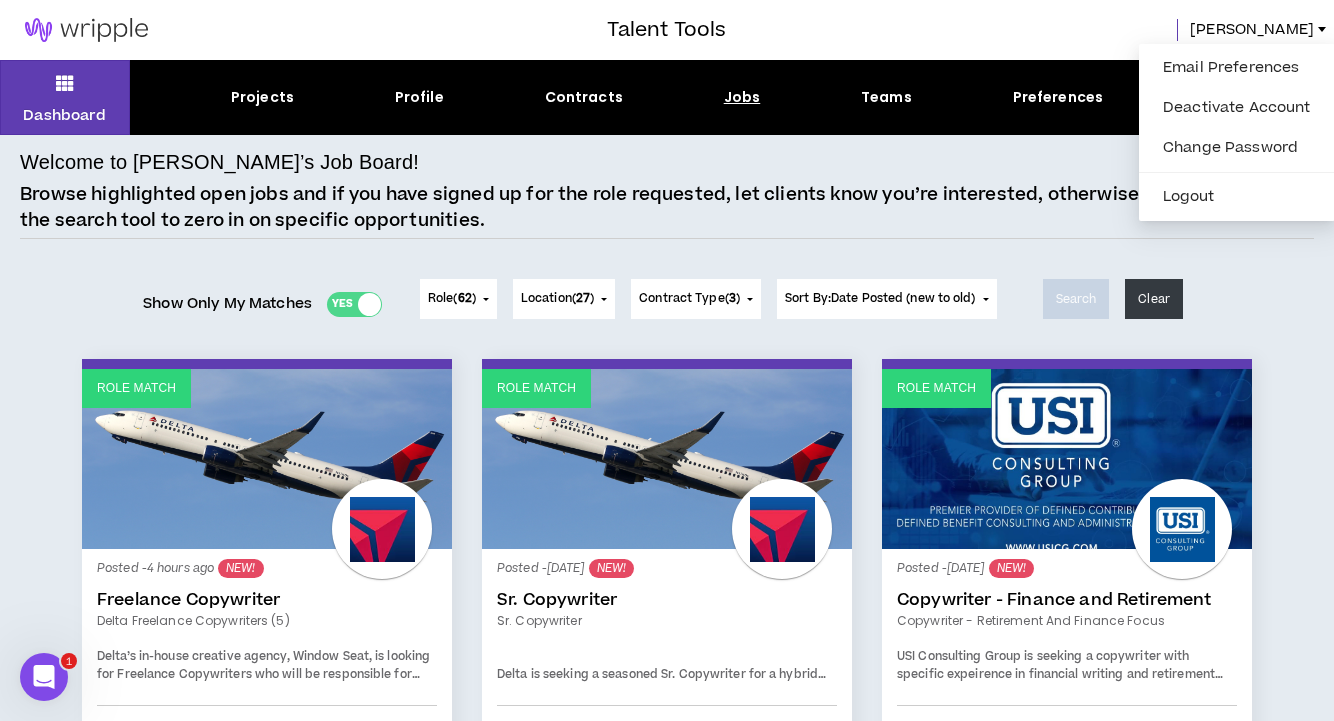 click on "Talent Tools [PERSON_NAME]" at bounding box center (667, 30) 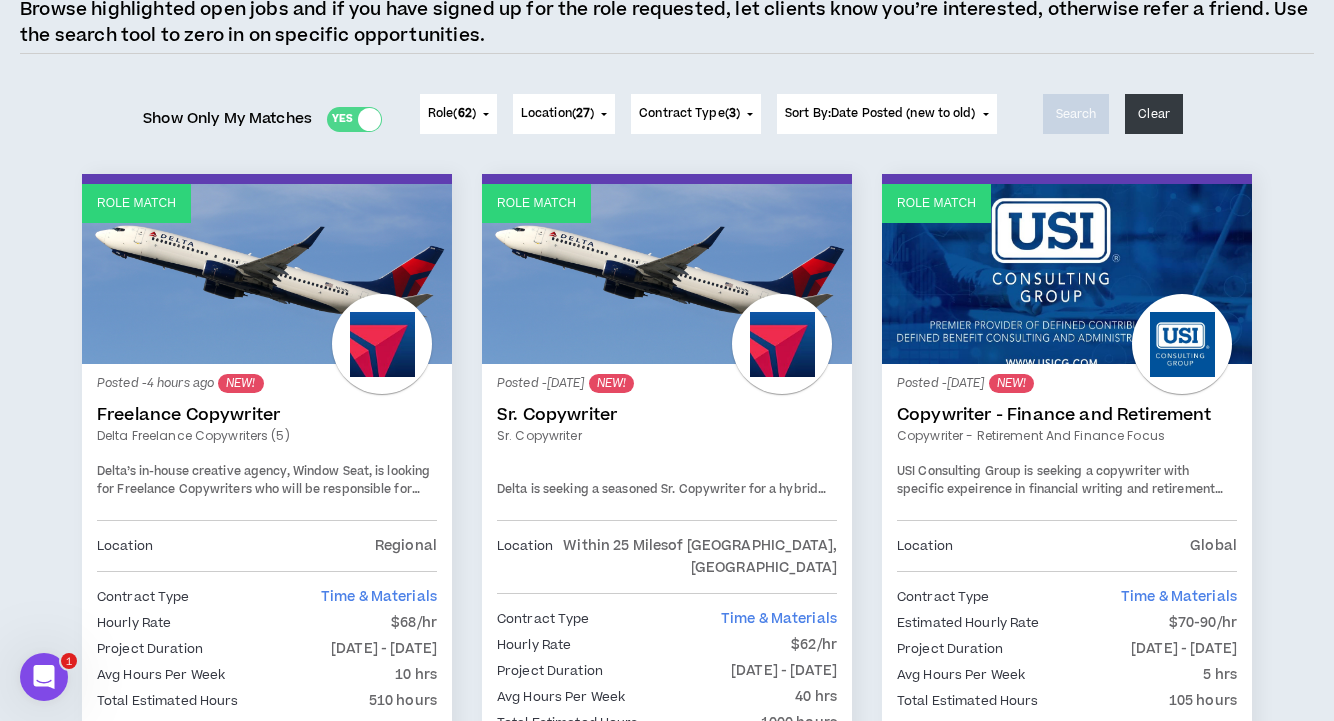 scroll, scrollTop: 257, scrollLeft: 0, axis: vertical 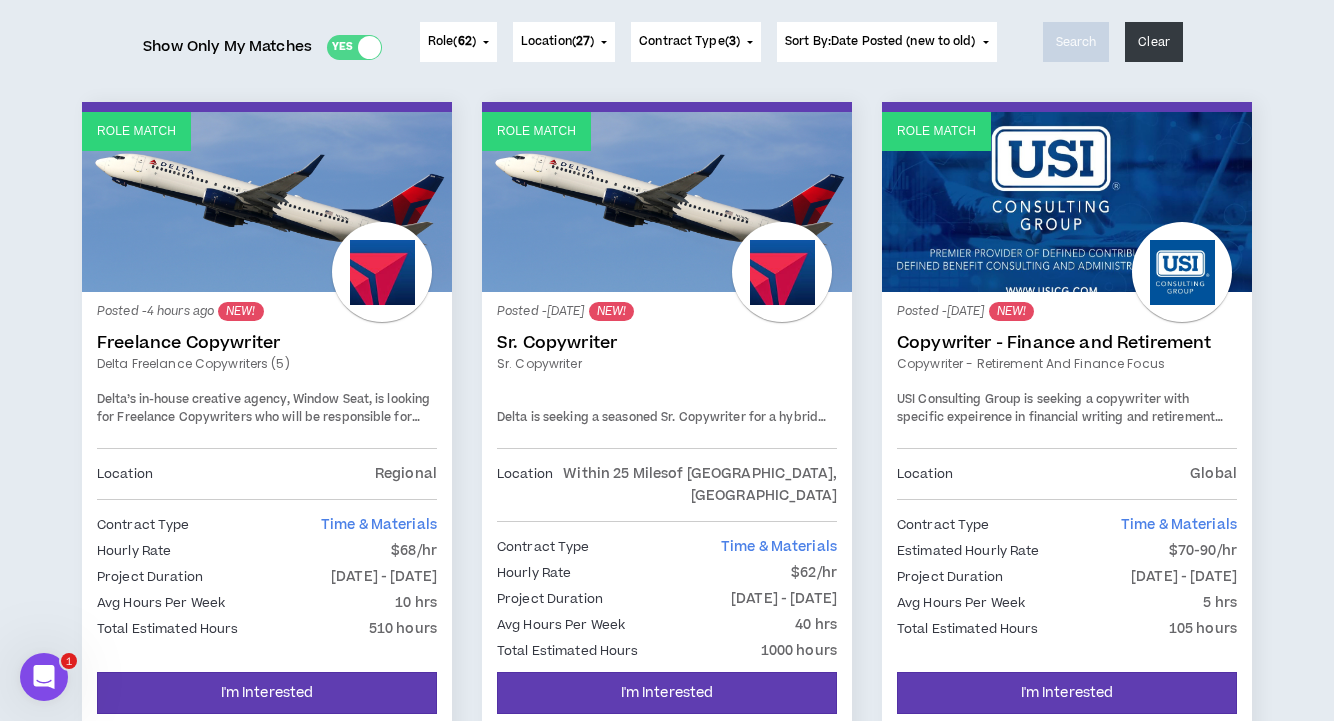click on "Delta’s in-house creative agency, Window Seat, is looking for Freelance Copywriters who will be responsible for crafting copy for the Delta brand, on an as-needed basis. Anticipated 8-10 projects per quarter.  Fully remote." at bounding box center (265, 426) 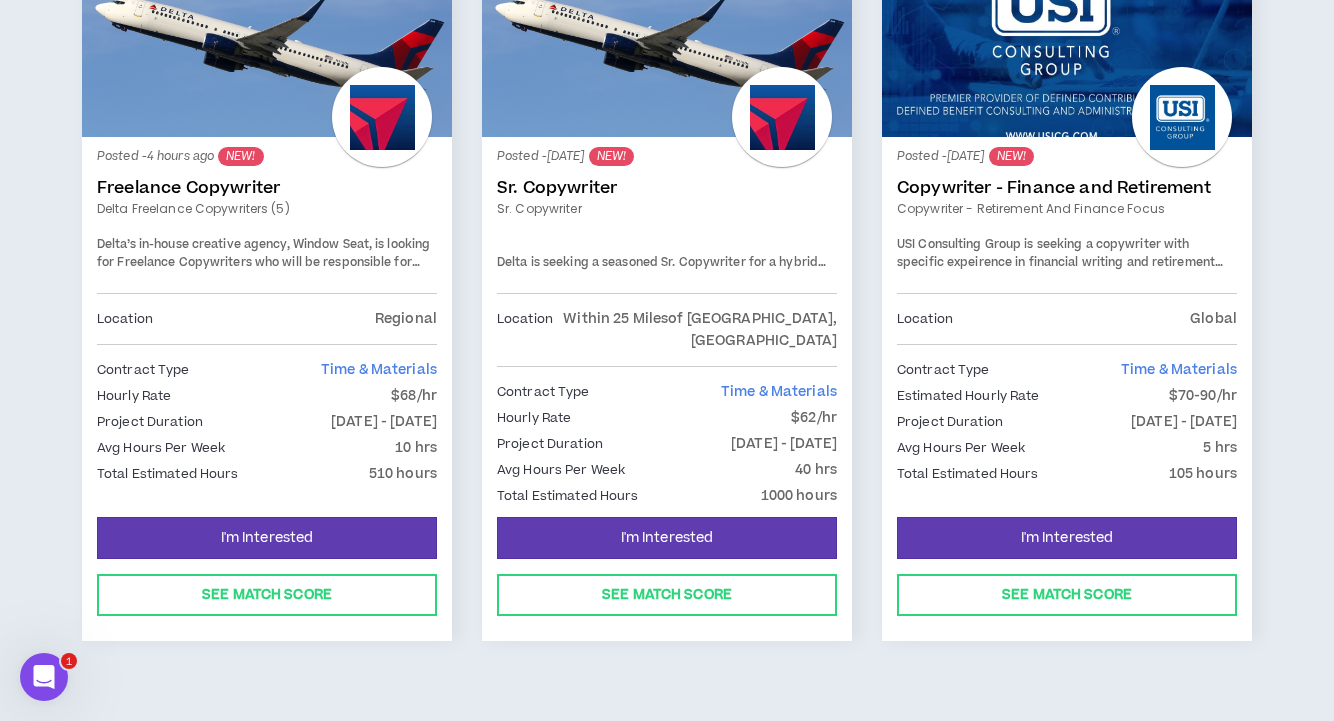 scroll, scrollTop: 414, scrollLeft: 0, axis: vertical 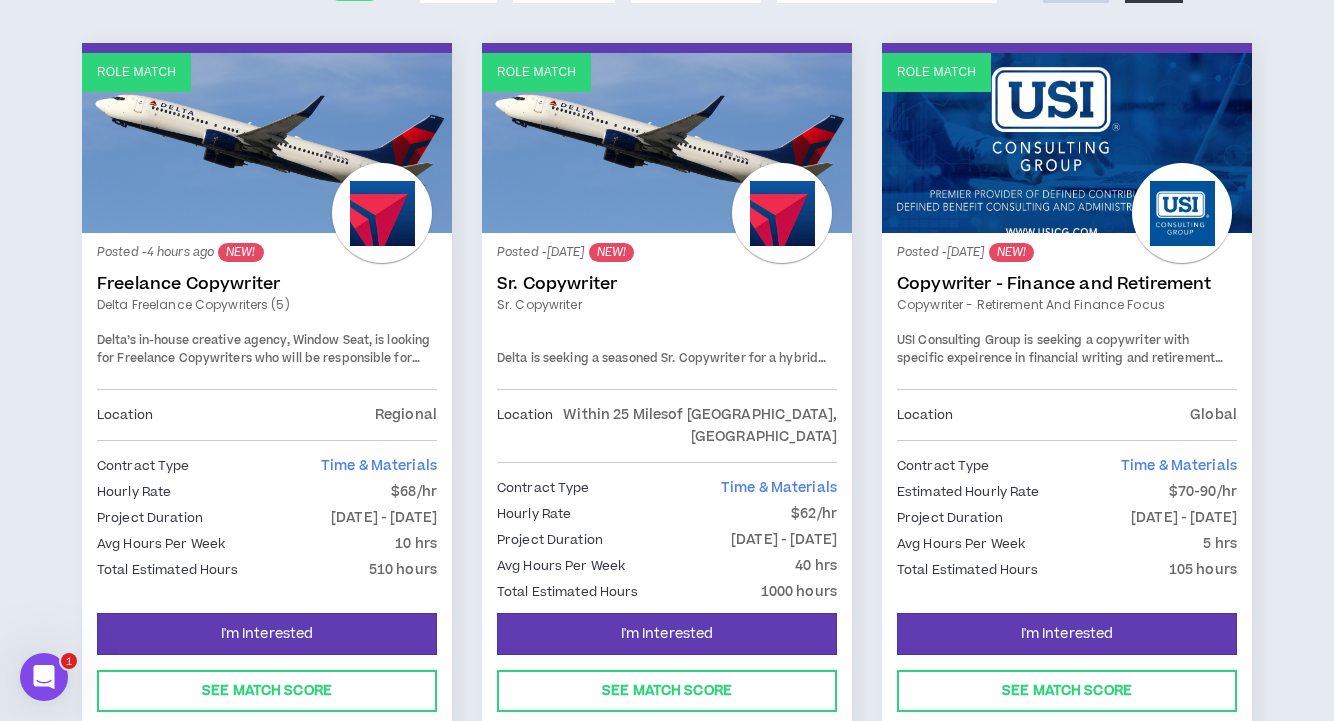 click on "Role Match" at bounding box center (267, 143) 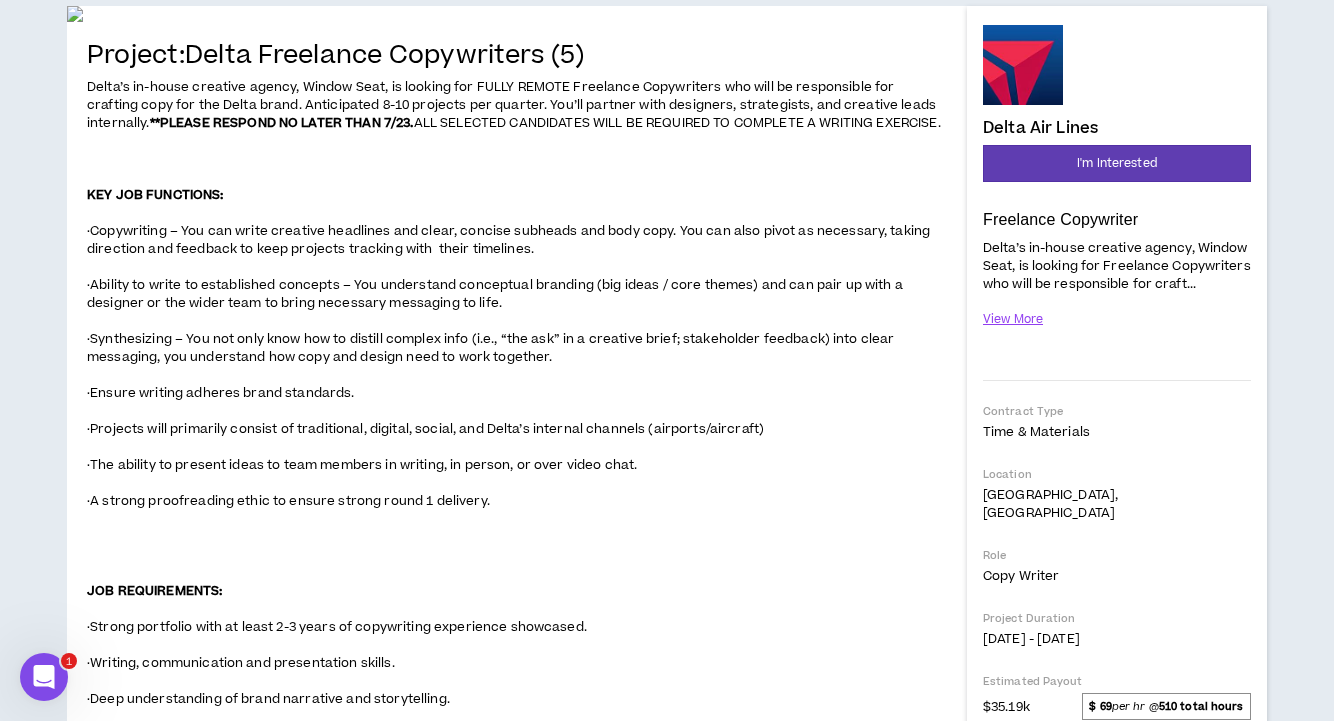 scroll, scrollTop: 0, scrollLeft: 0, axis: both 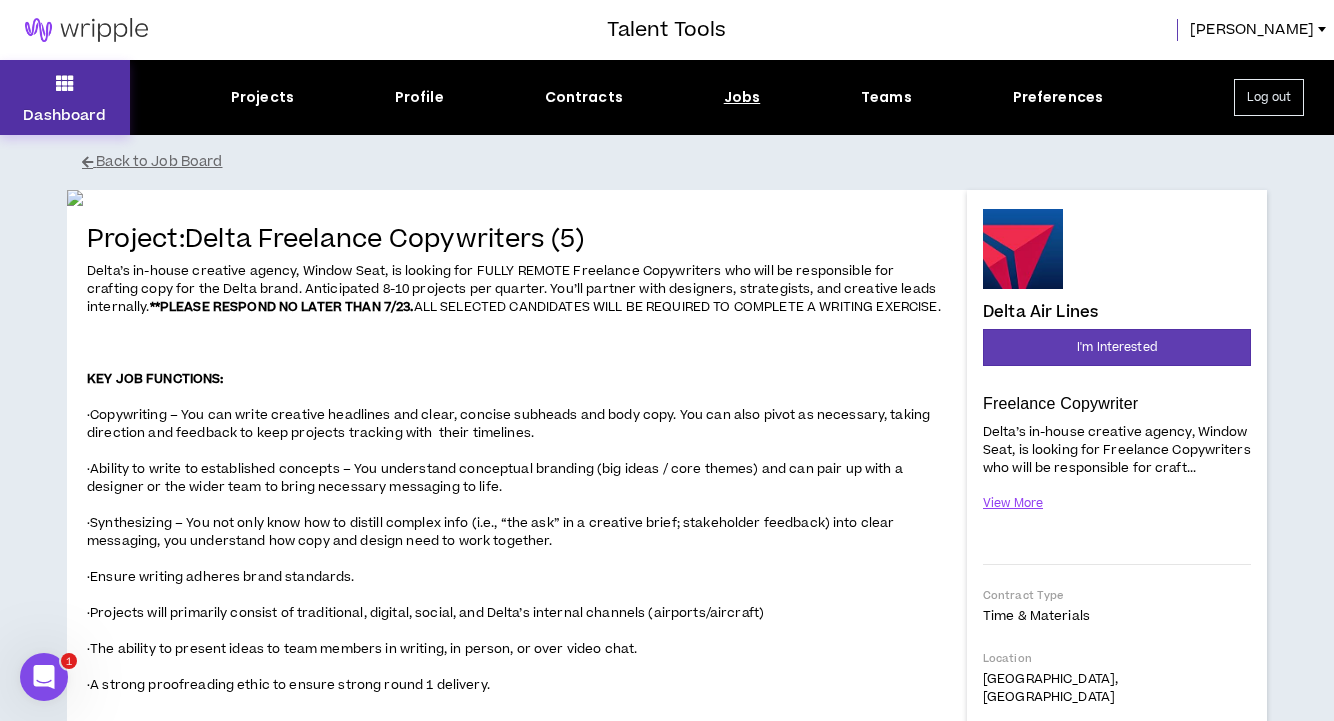 click on "Dashboard" at bounding box center [65, 97] 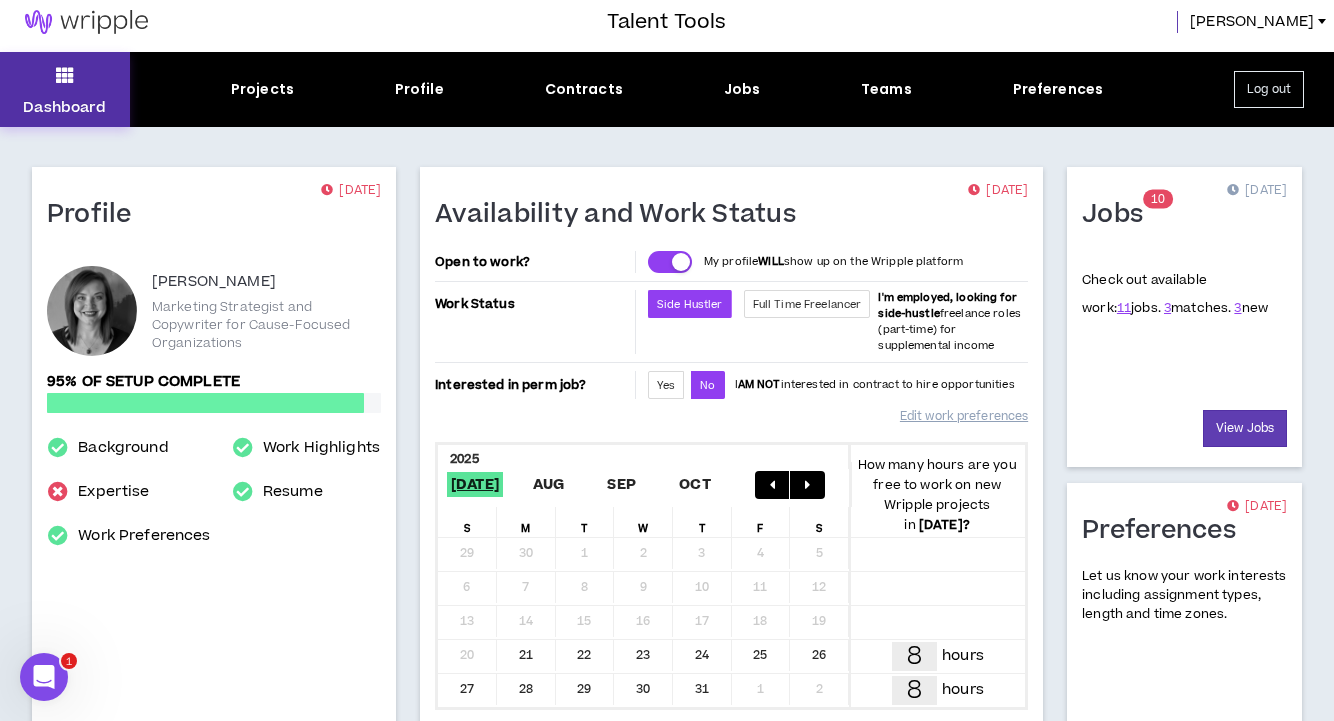 scroll, scrollTop: 0, scrollLeft: 0, axis: both 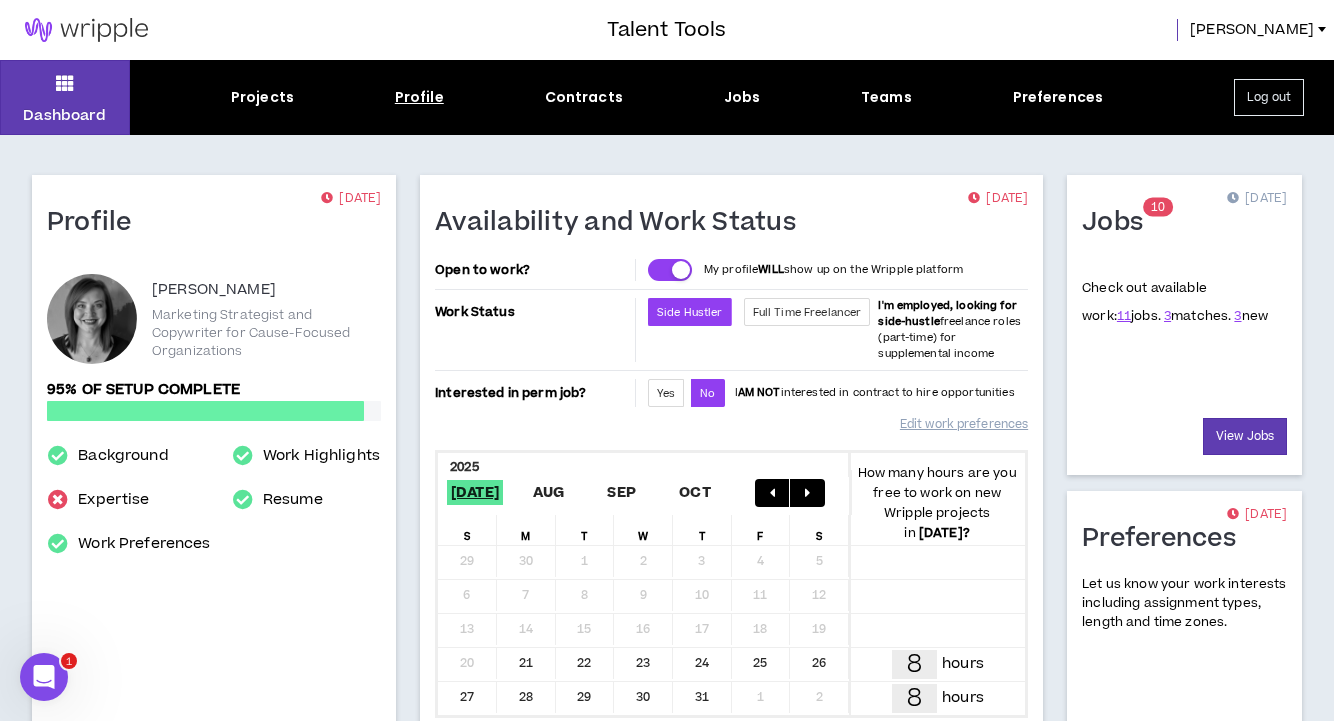 click on "Profile" at bounding box center (419, 97) 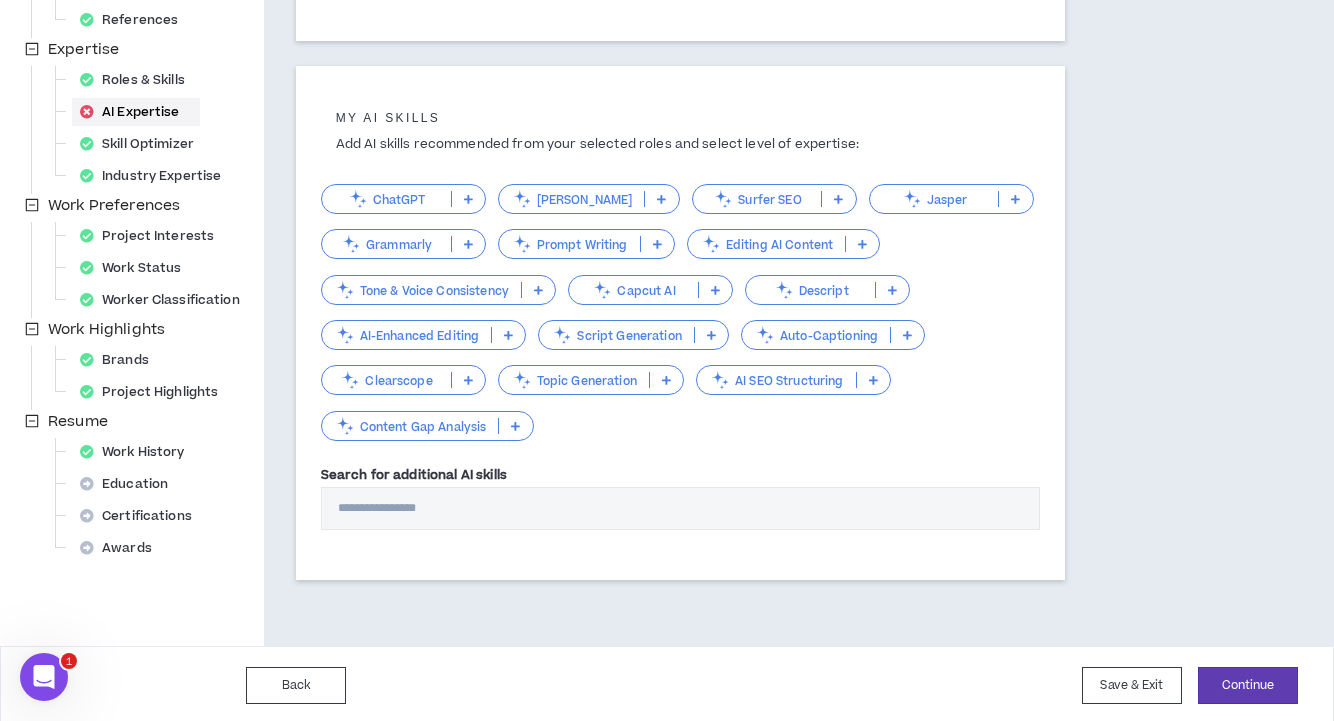 scroll, scrollTop: 0, scrollLeft: 0, axis: both 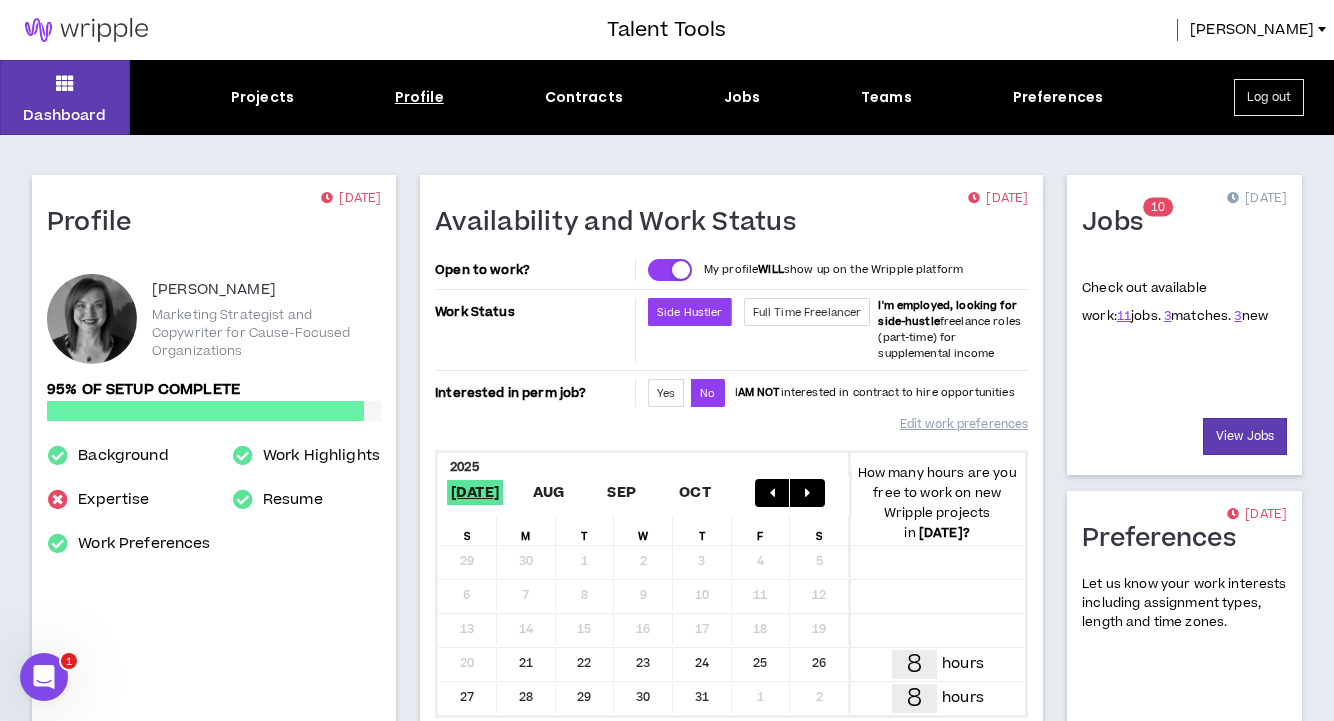click on "Profile" at bounding box center [419, 97] 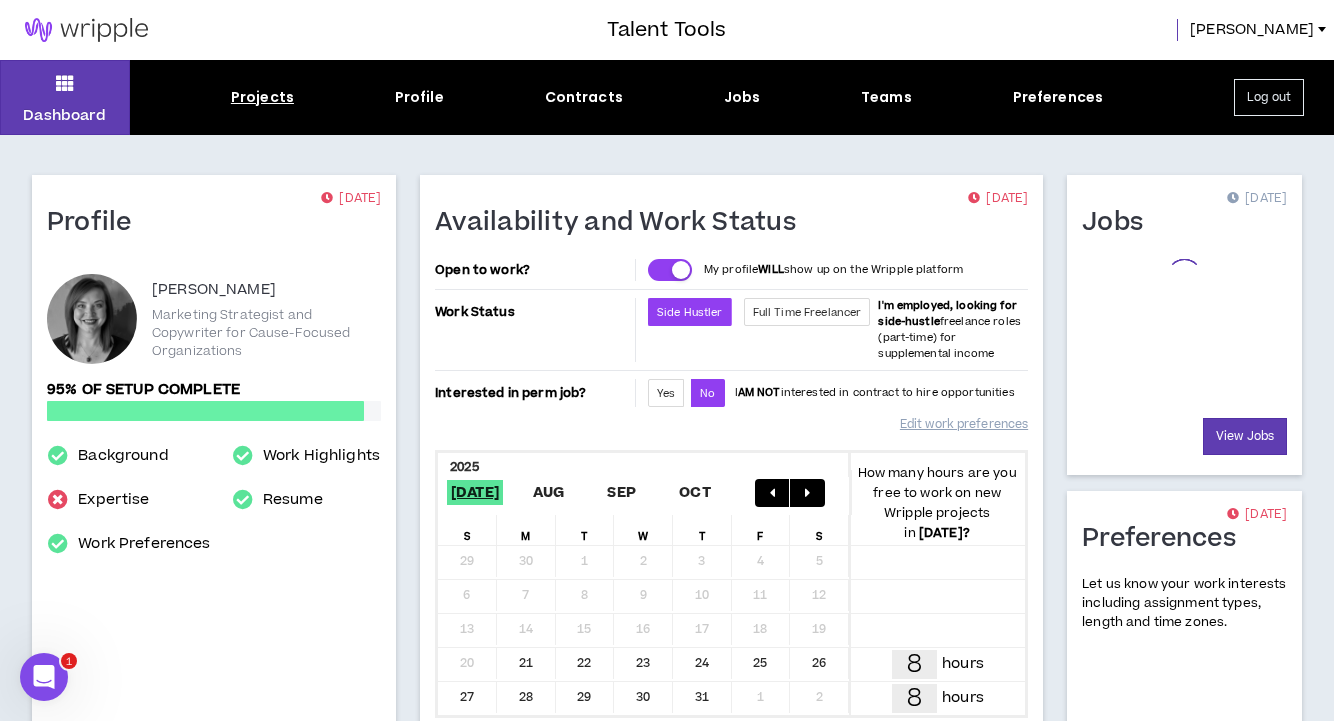click on "Projects" at bounding box center [262, 97] 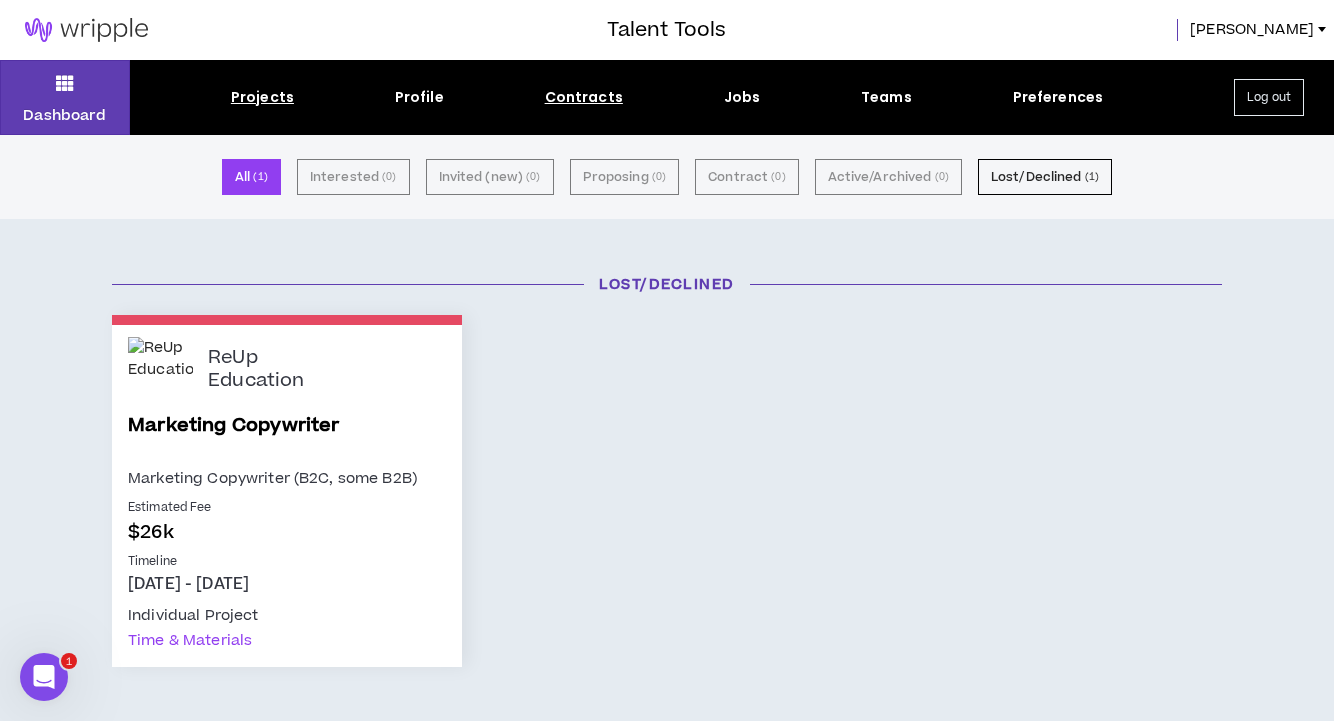 click on "Contracts" at bounding box center (584, 97) 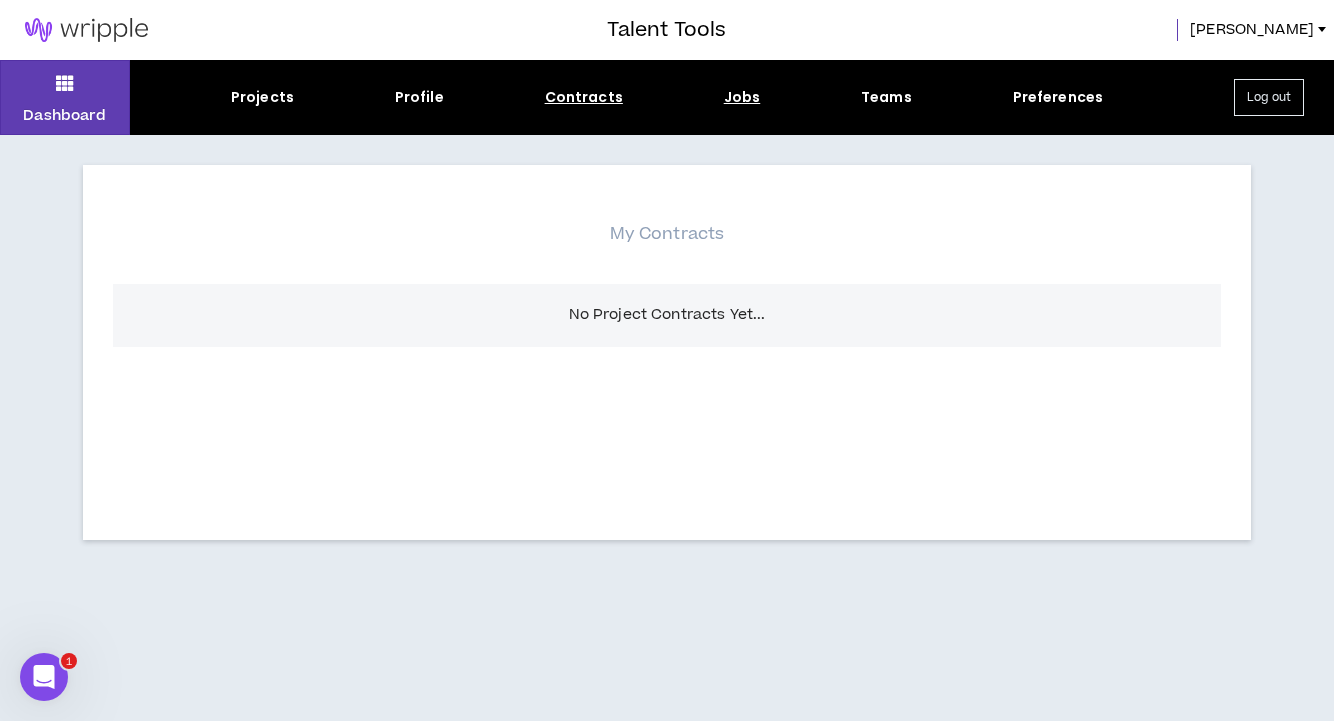 click on "Jobs" at bounding box center [742, 97] 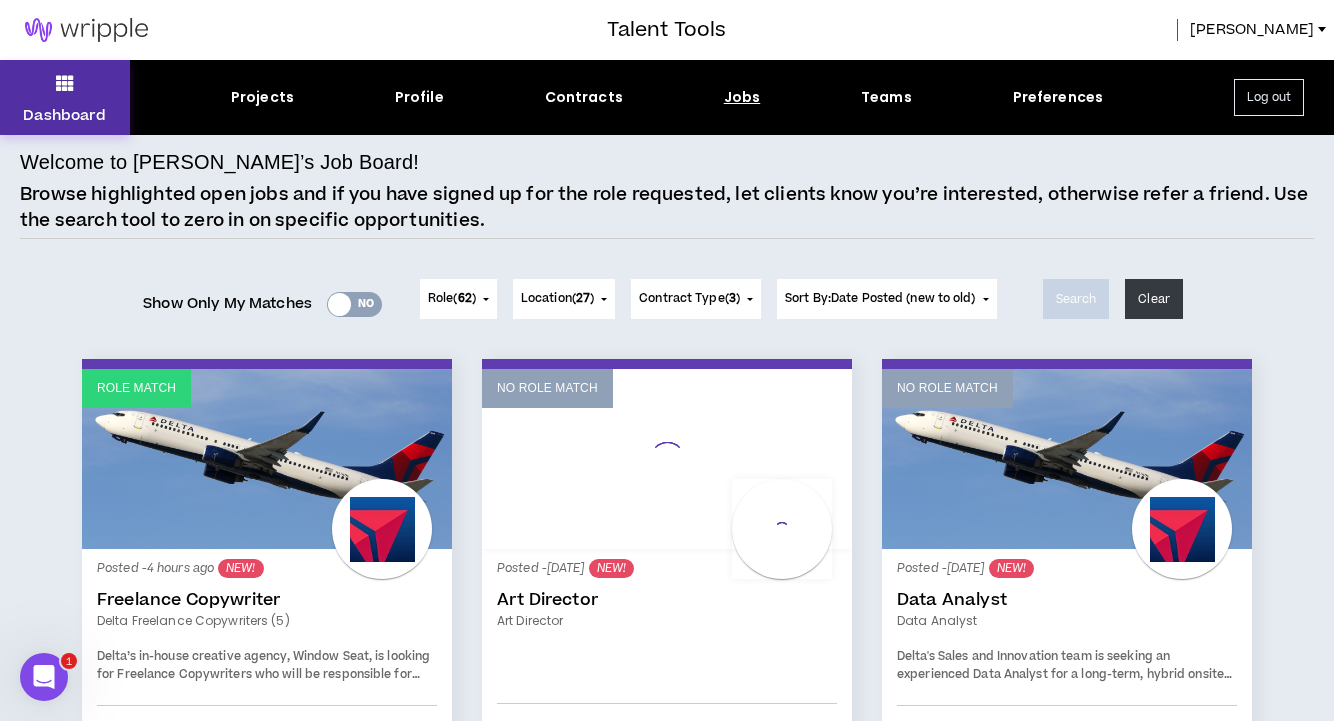 click on "Dashboard" at bounding box center [65, 97] 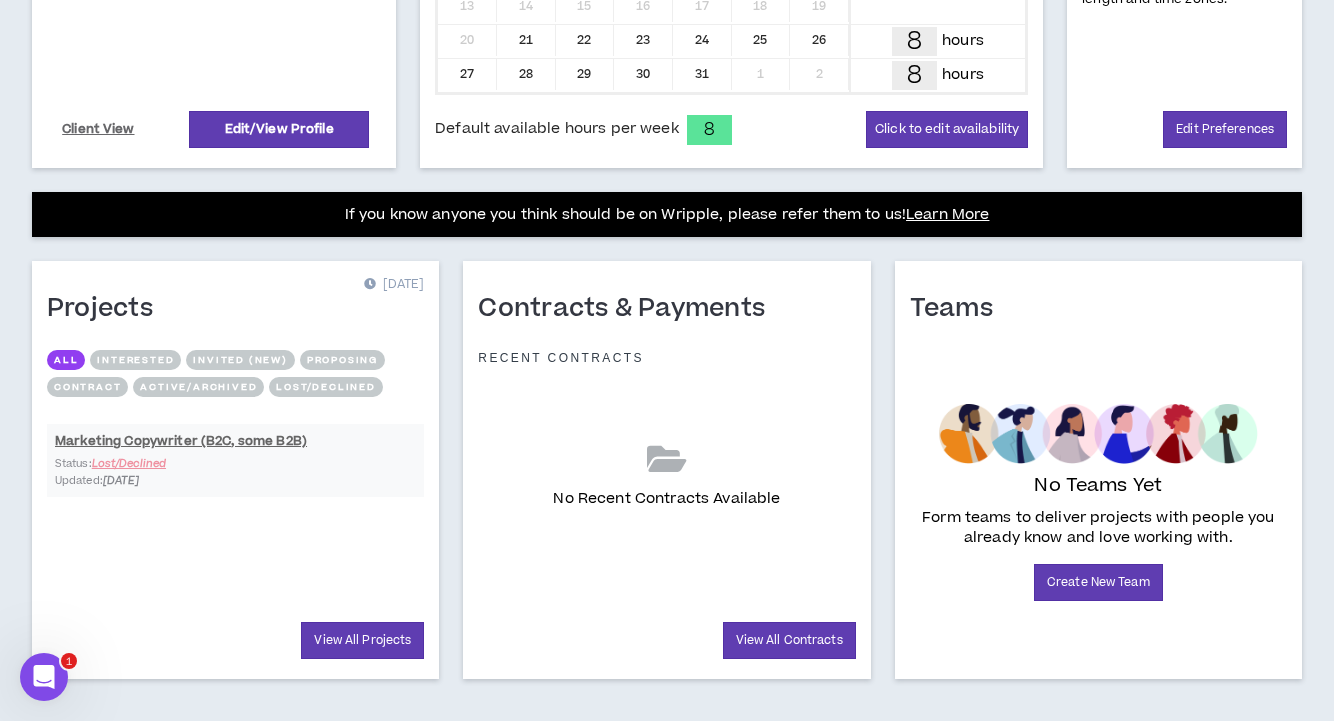 scroll, scrollTop: 645, scrollLeft: 0, axis: vertical 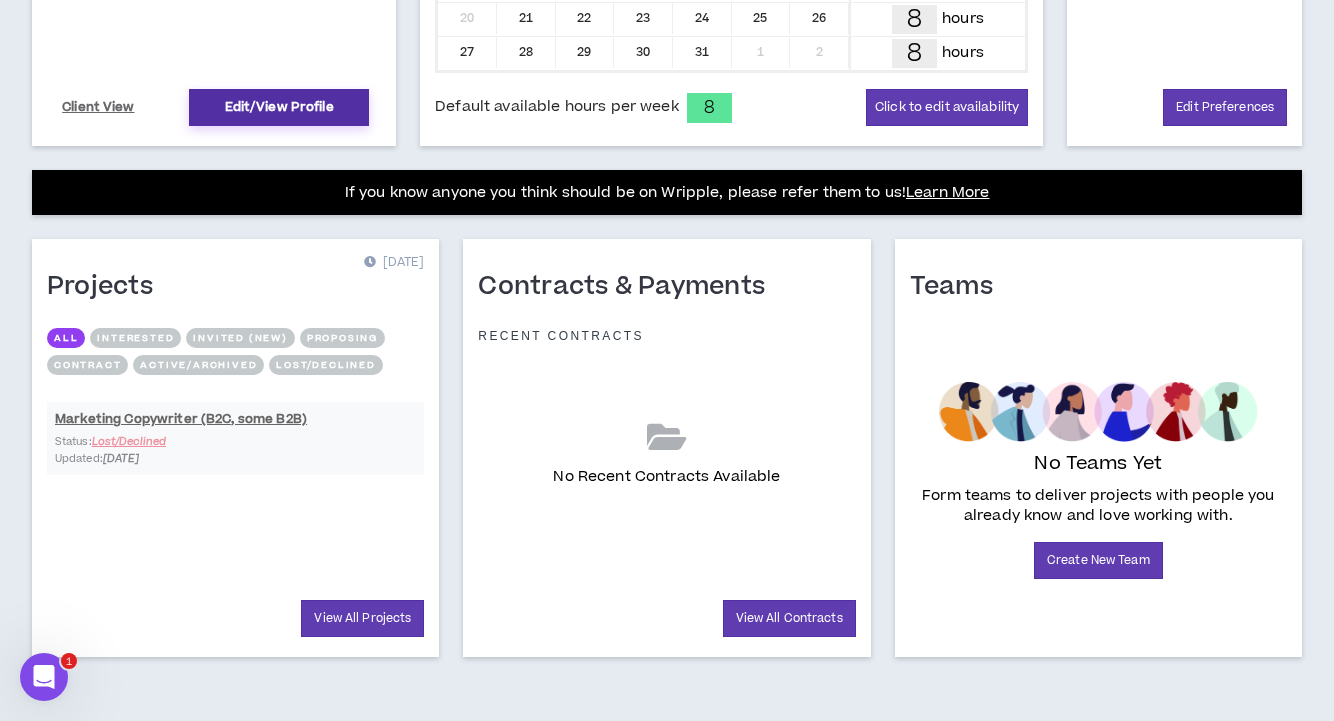 click on "Edit/View Profile" at bounding box center [279, 107] 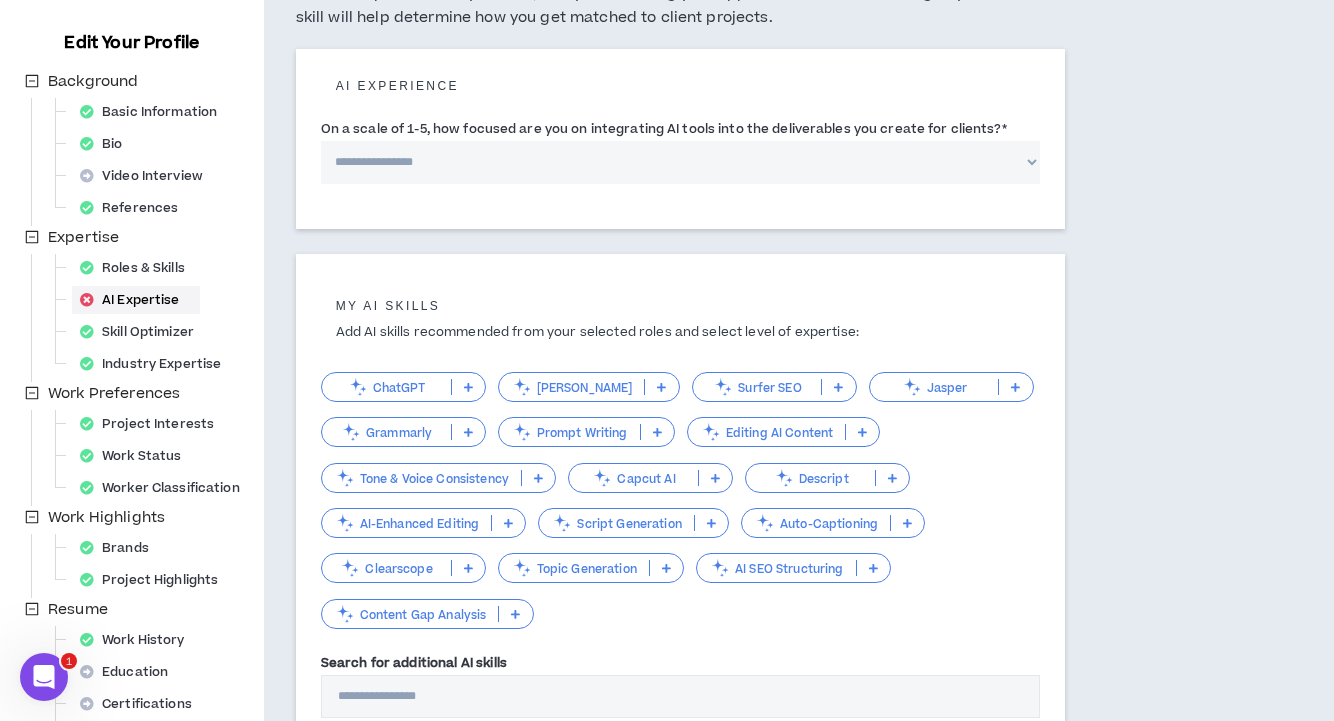 scroll, scrollTop: 206, scrollLeft: 0, axis: vertical 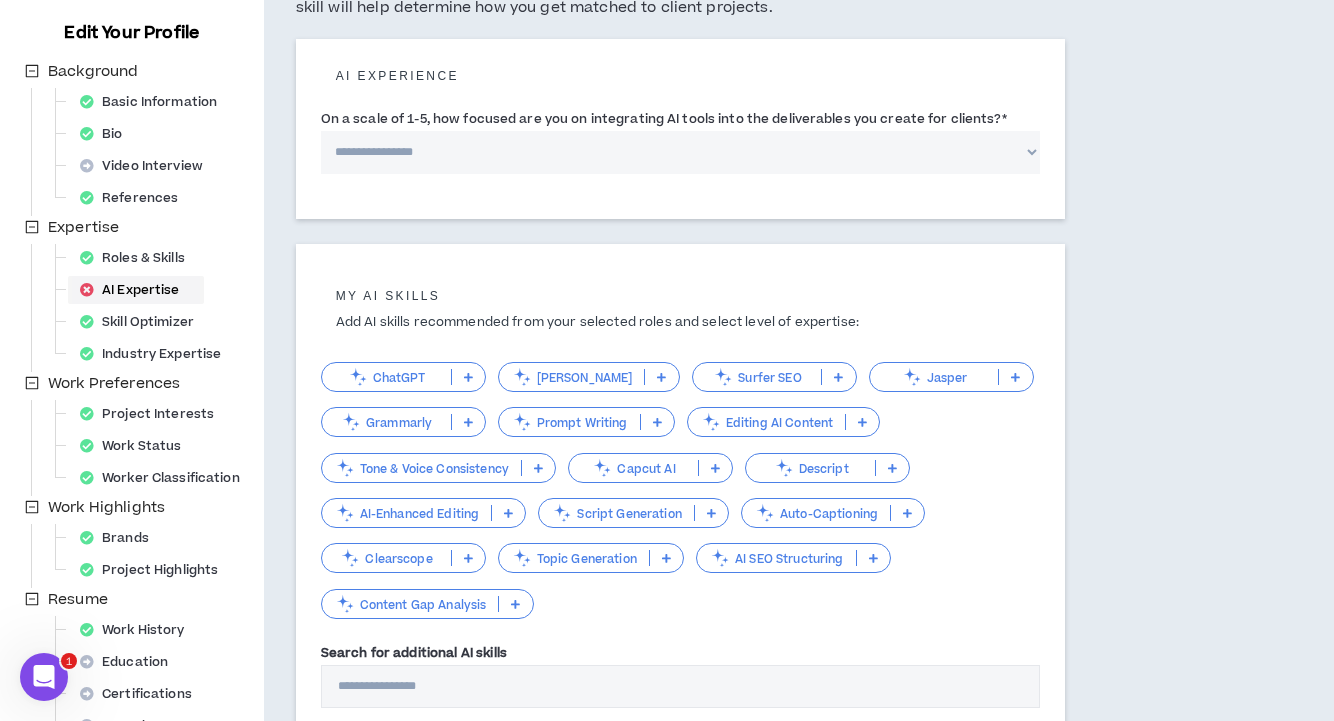 click on "AI Expertise" at bounding box center (136, 290) 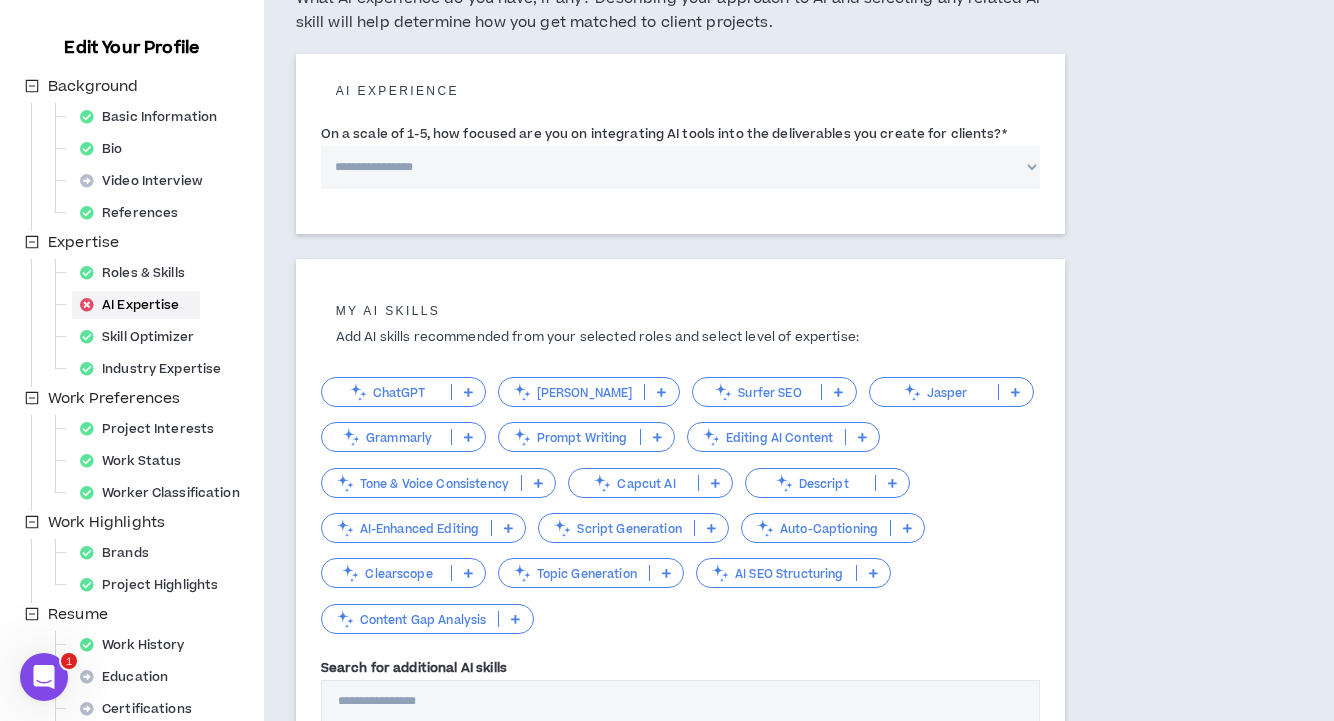scroll, scrollTop: 212, scrollLeft: 0, axis: vertical 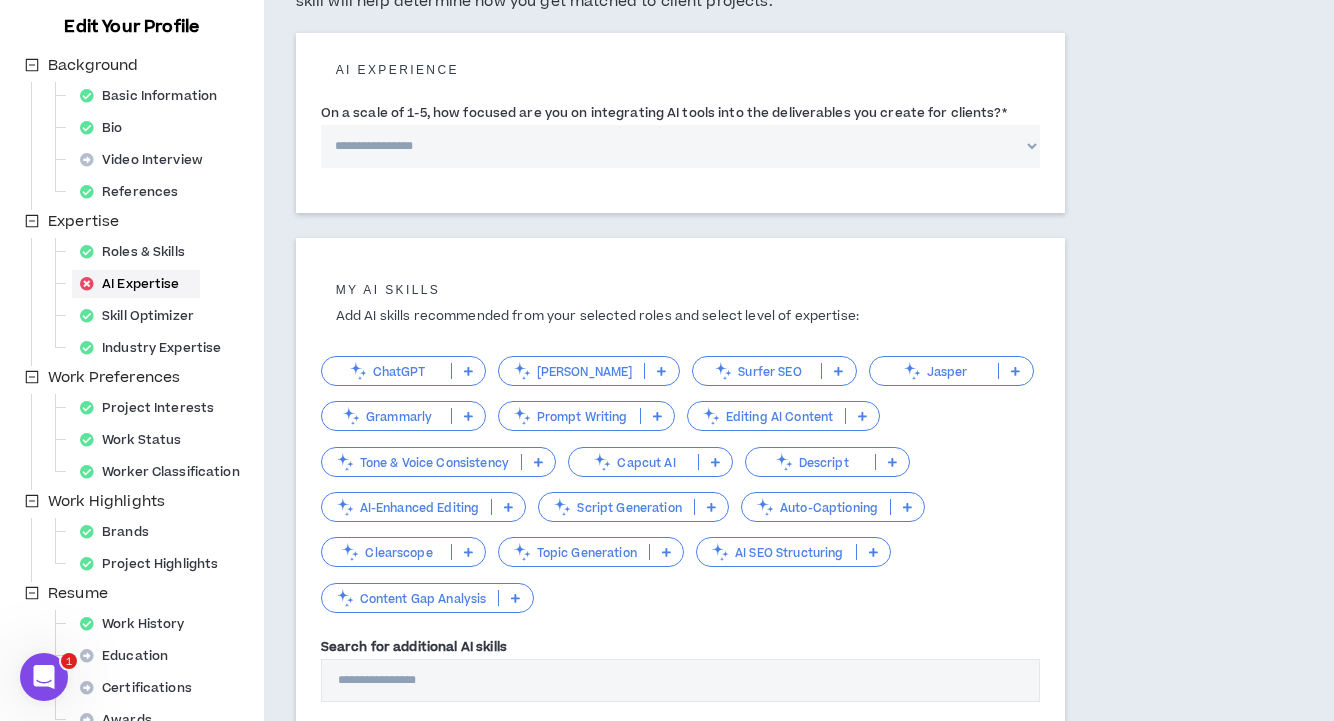 click on "**********" at bounding box center [681, 146] 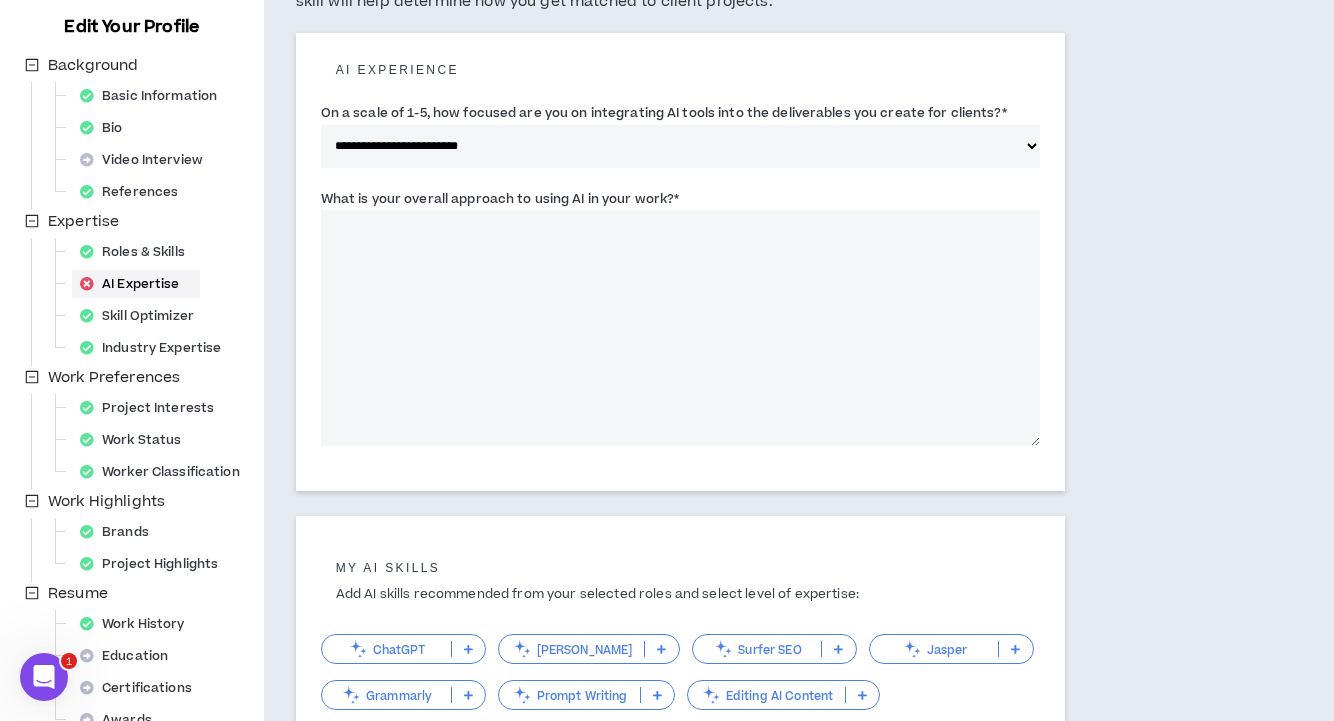 click on "What is your overall approach to using AI in your work?  *" at bounding box center [681, 328] 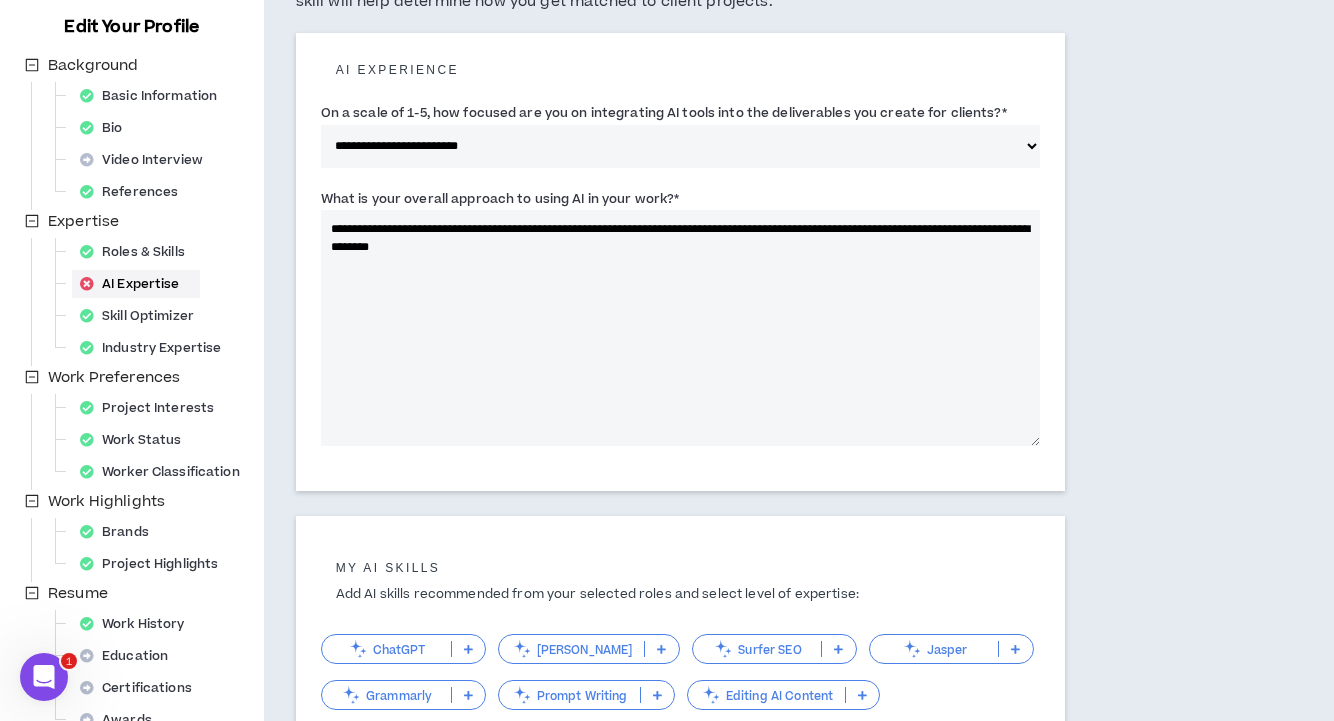 drag, startPoint x: 778, startPoint y: 233, endPoint x: 778, endPoint y: 248, distance: 15 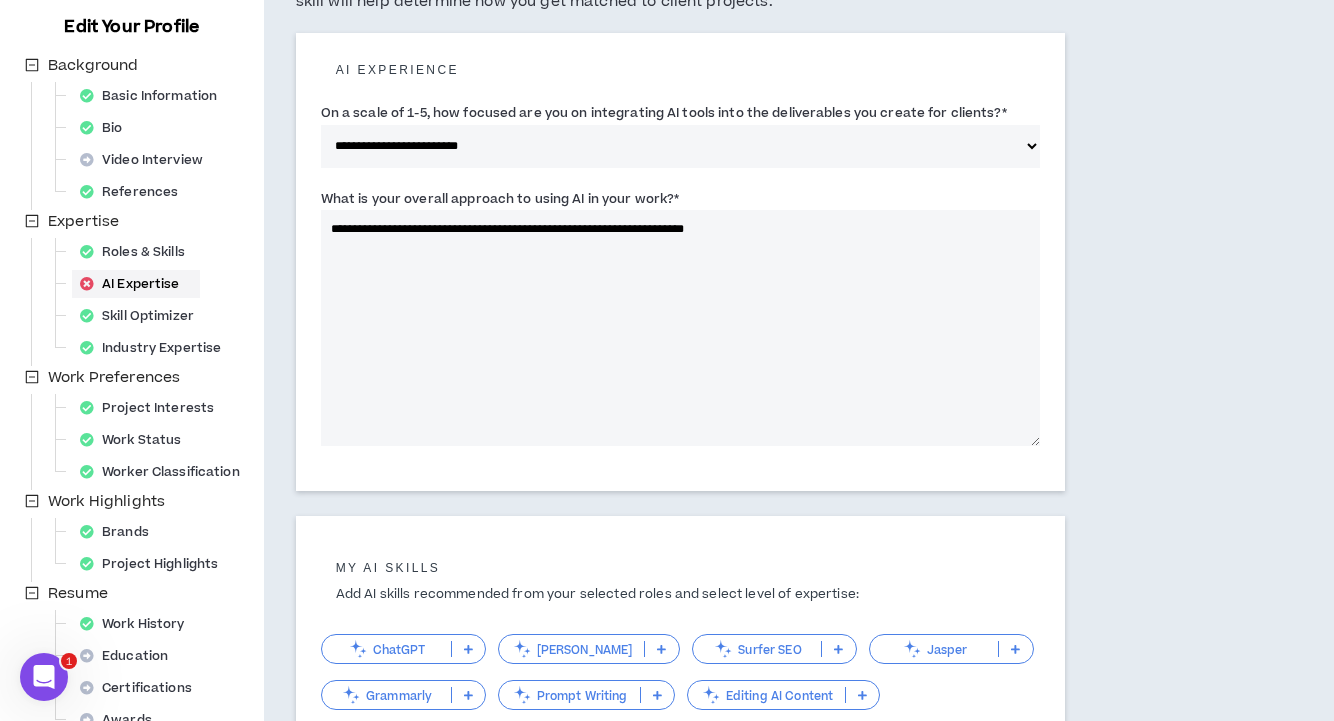 click on "**********" at bounding box center [681, 328] 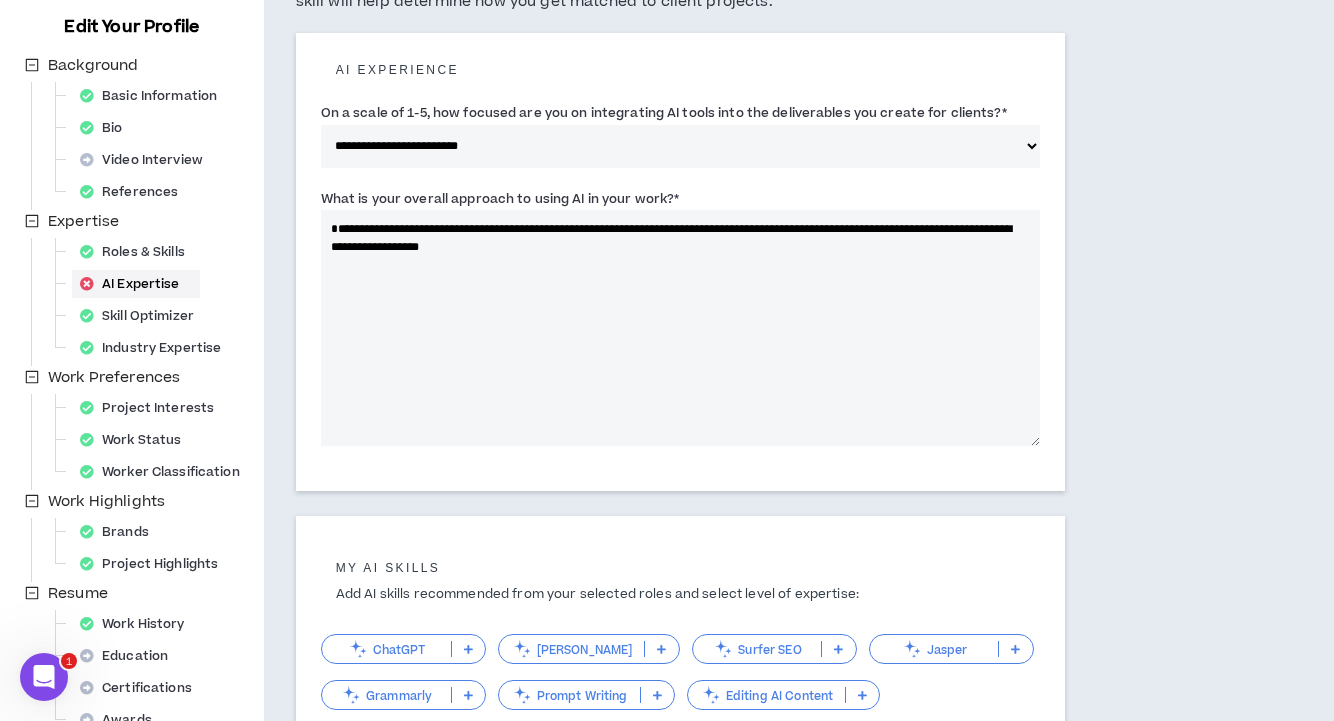type on "**********" 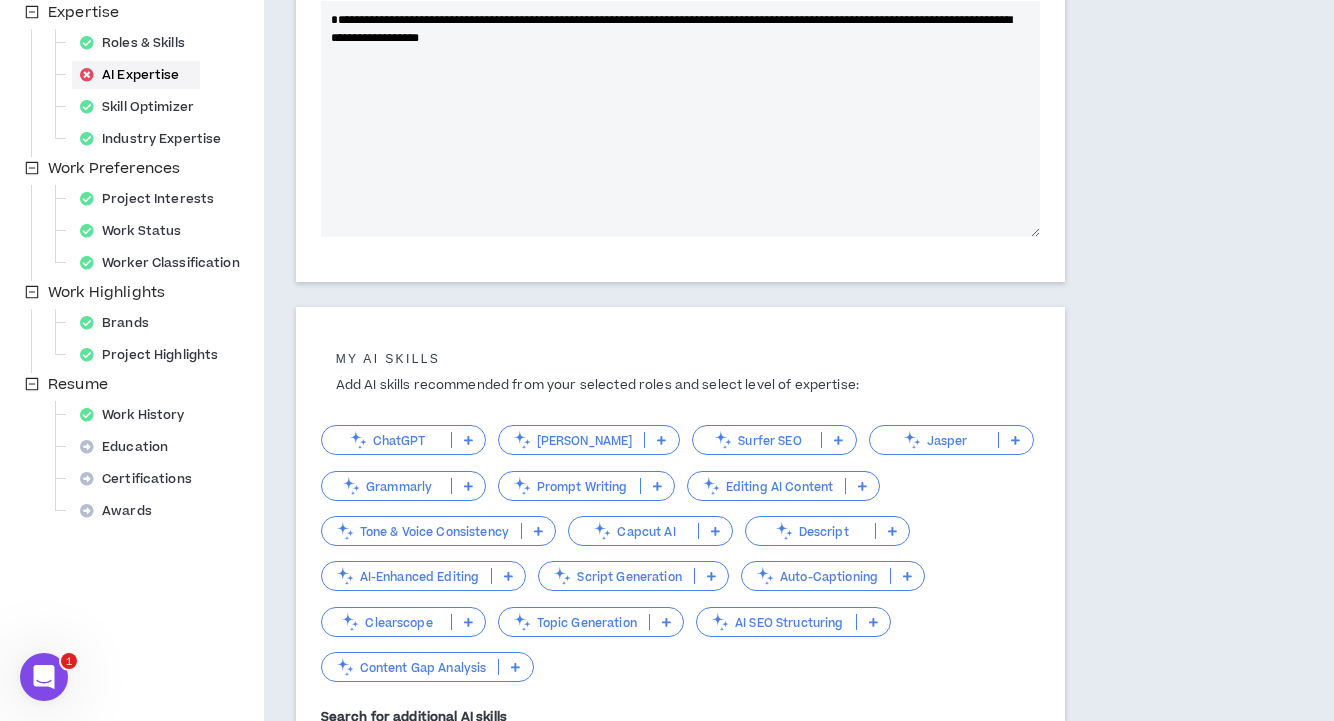 scroll, scrollTop: 663, scrollLeft: 0, axis: vertical 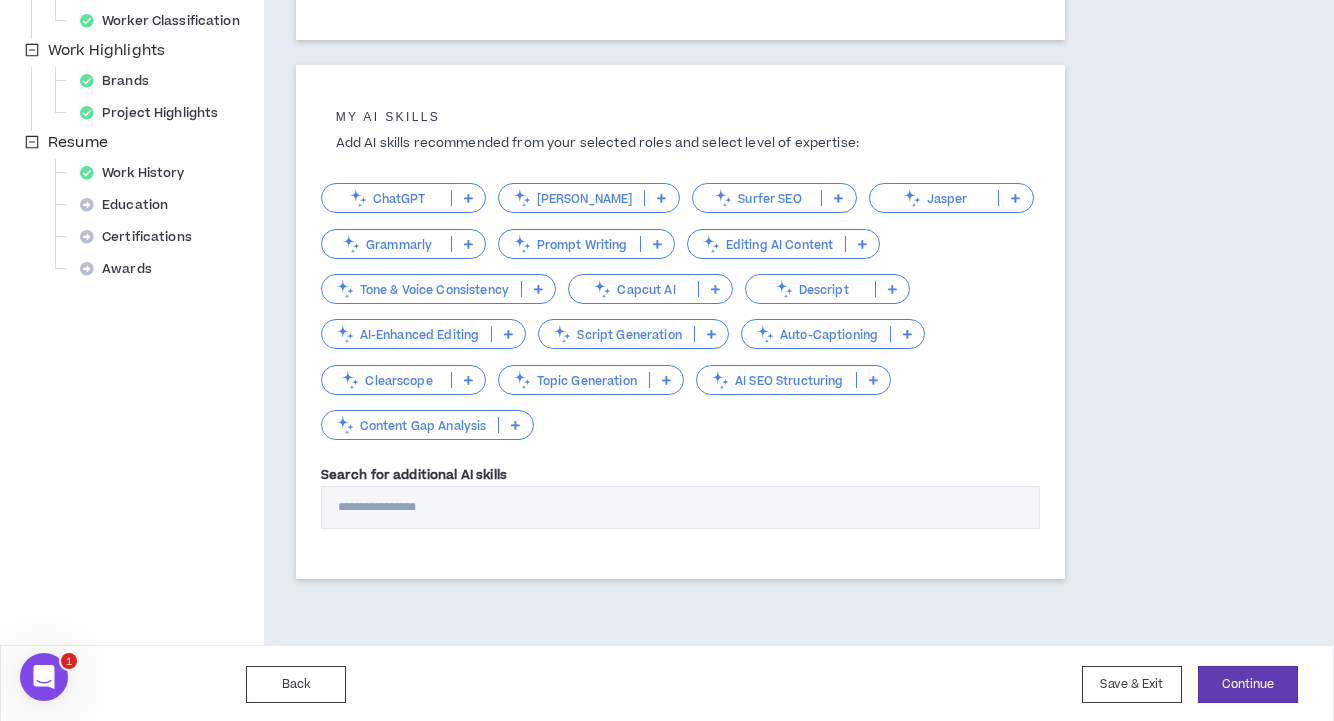 click at bounding box center (468, 198) 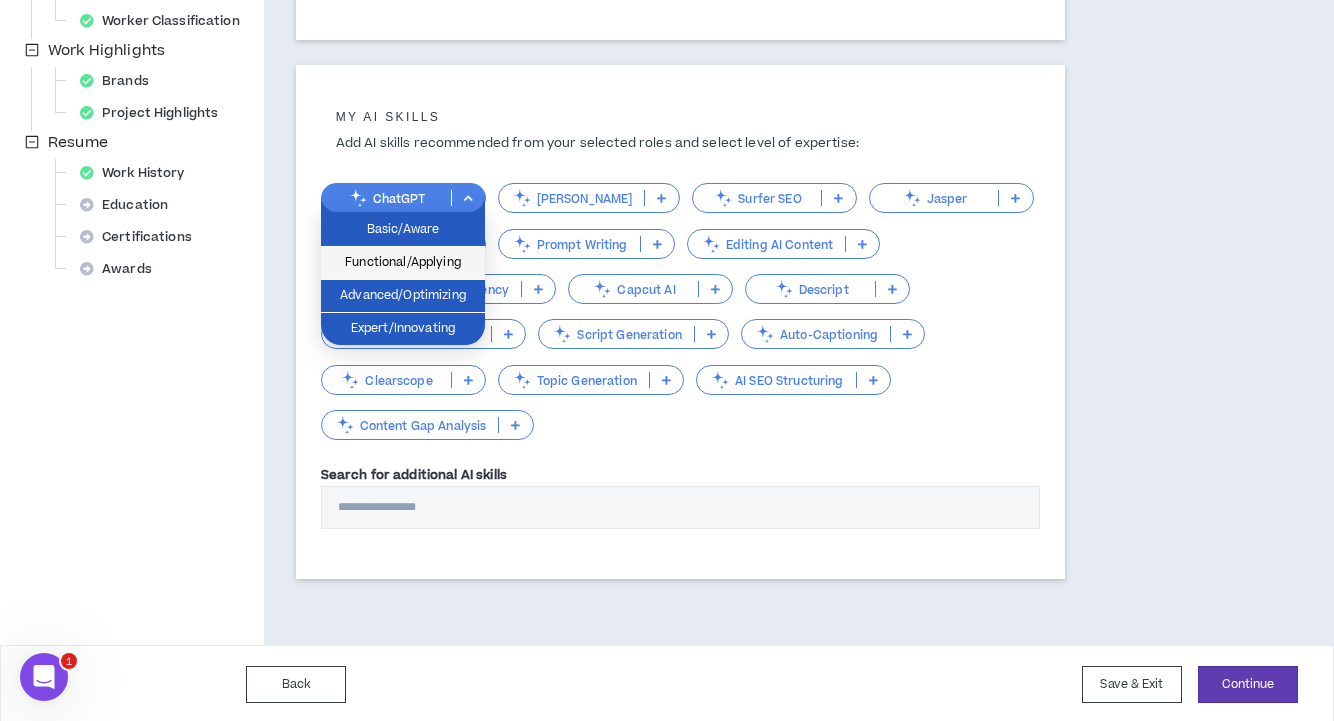 click on "Functional/Applying" at bounding box center (403, 263) 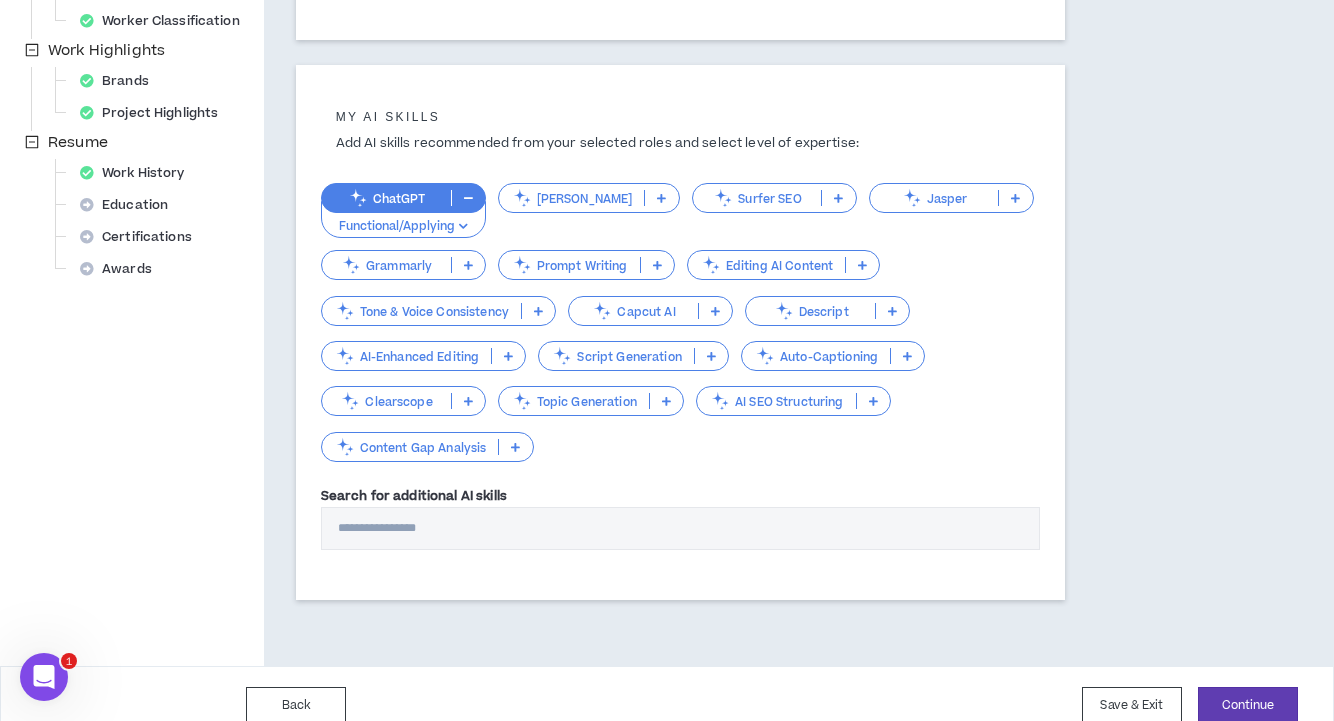 click at bounding box center (468, 265) 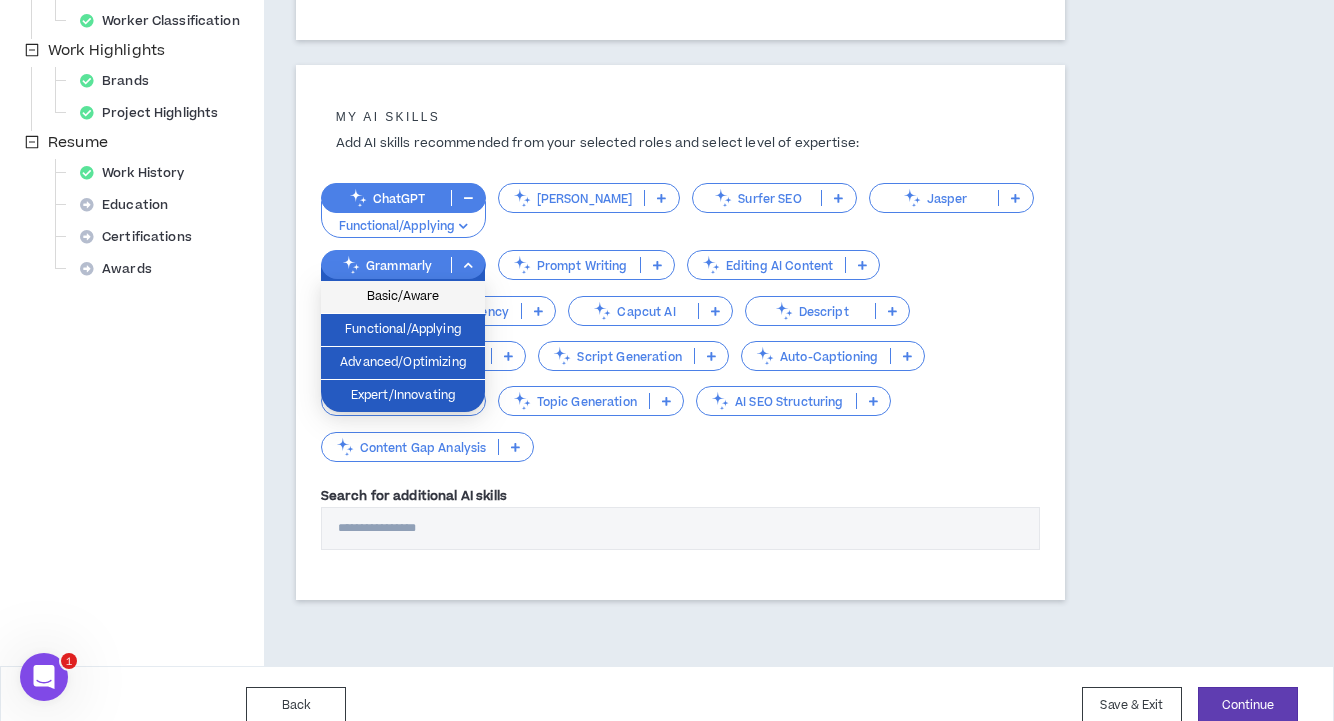 click on "Basic/Aware" at bounding box center [403, 297] 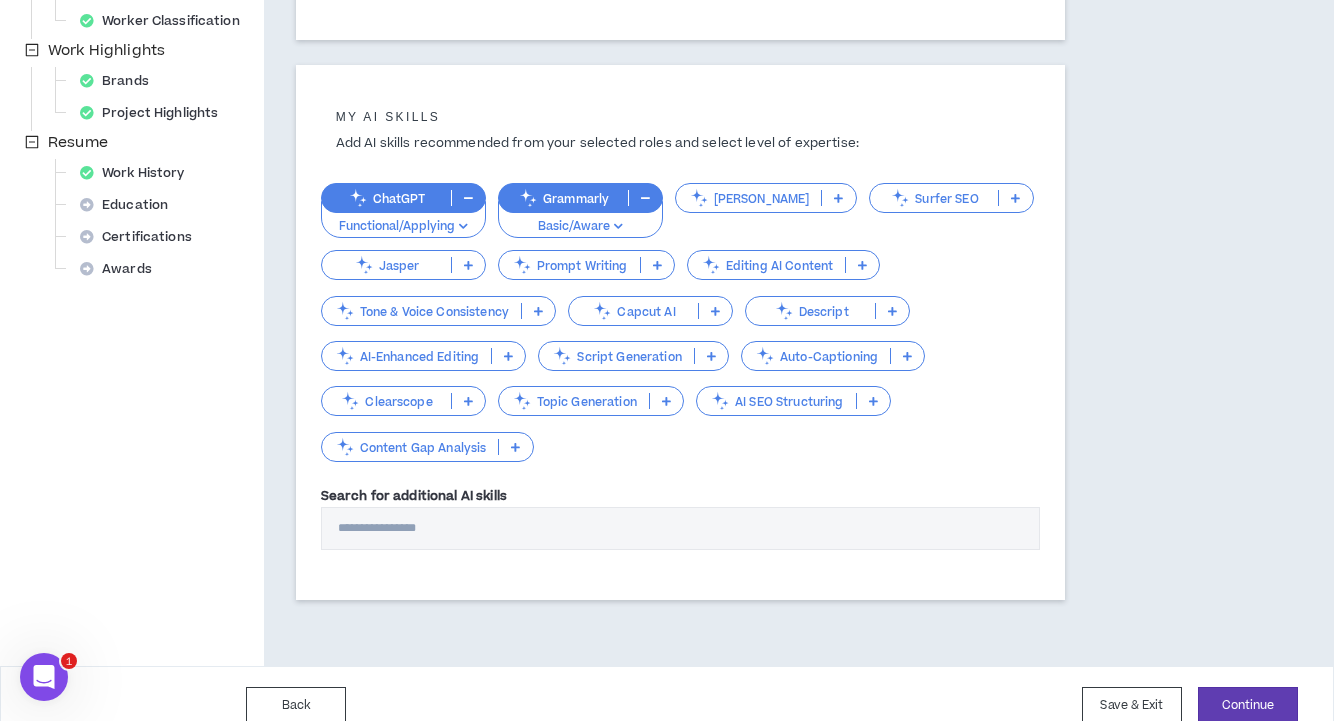 scroll, scrollTop: 685, scrollLeft: 0, axis: vertical 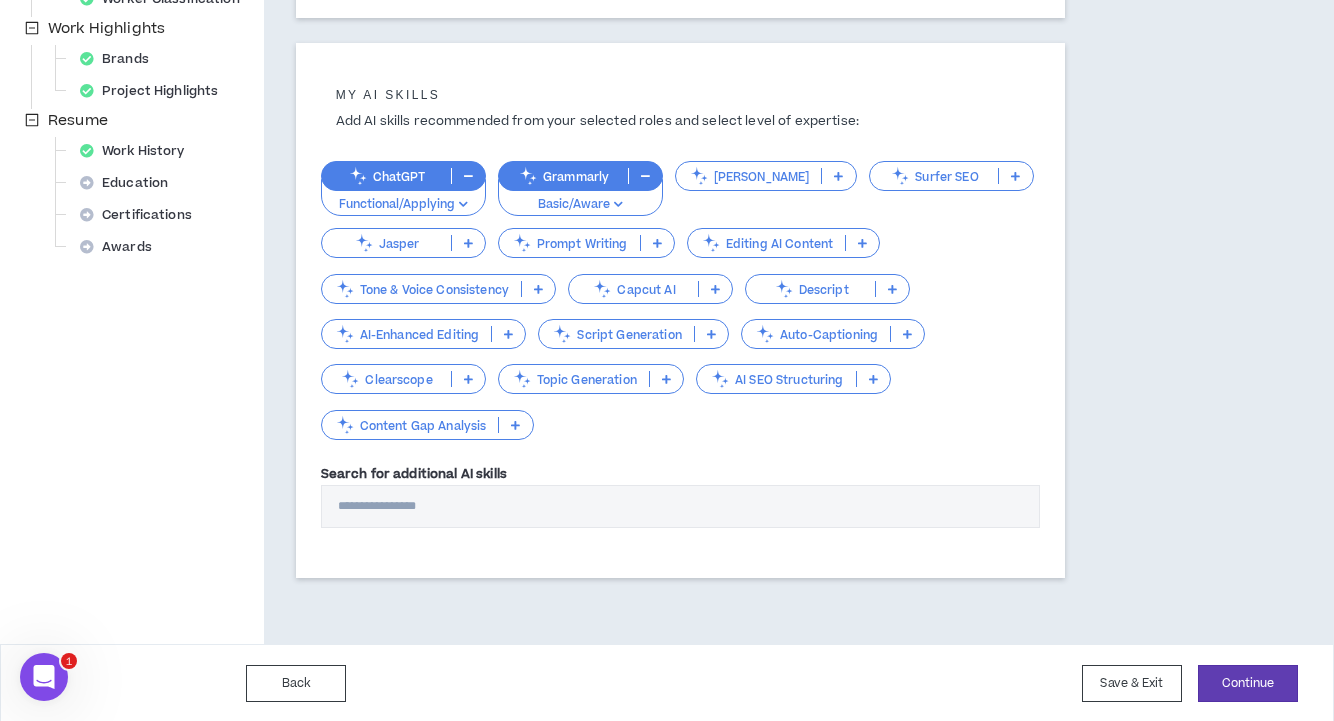 click at bounding box center [508, 334] 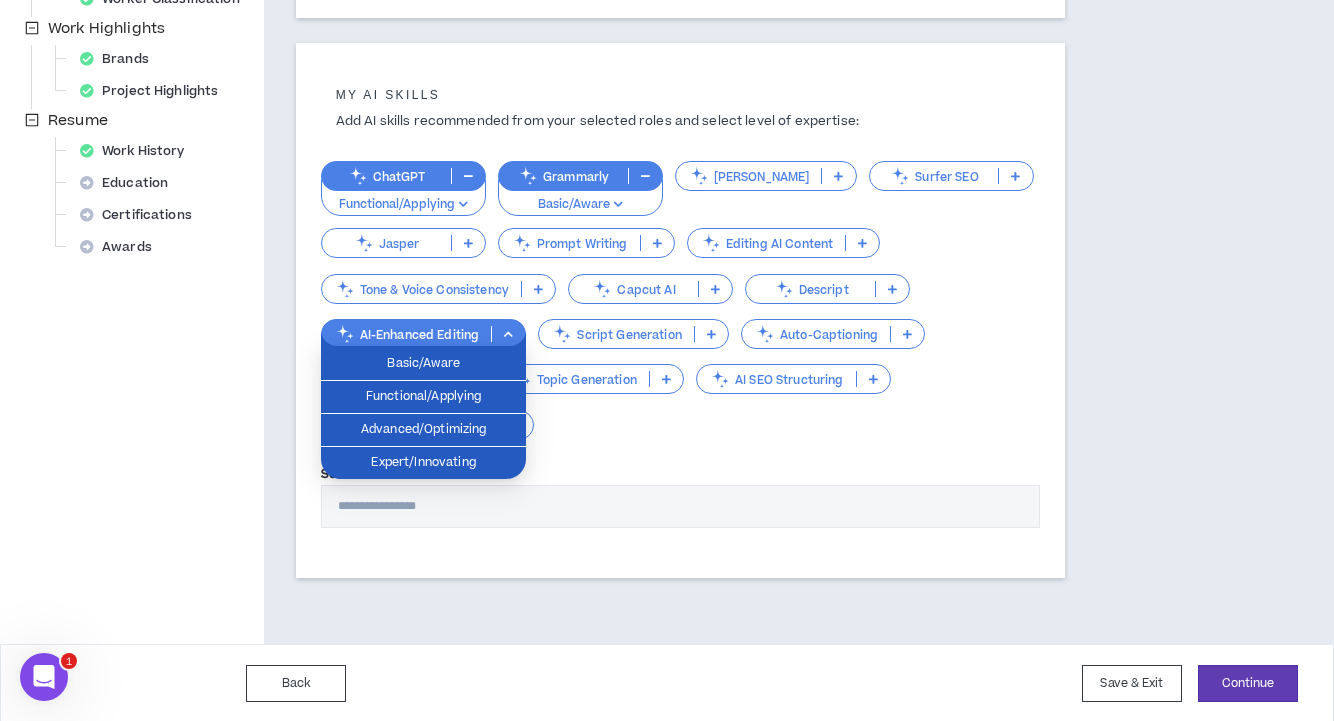 click on "Search for additional AI skills" at bounding box center (681, 495) 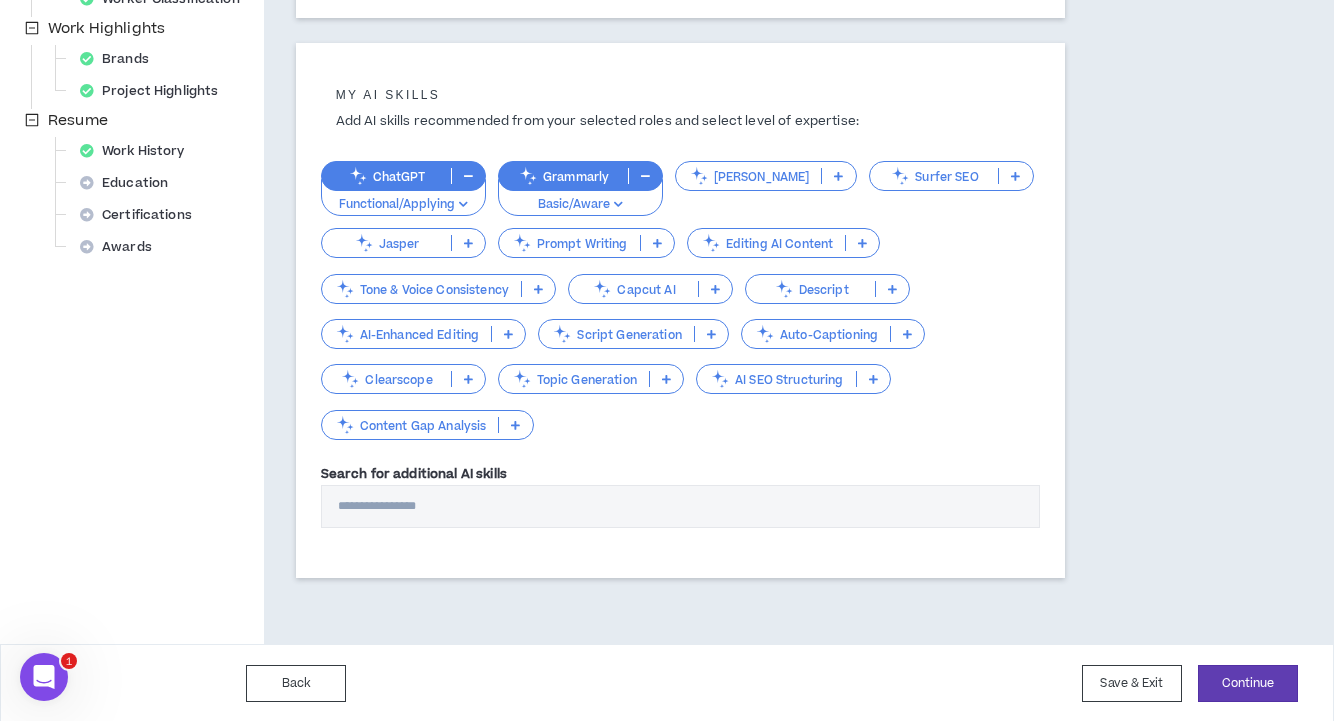click at bounding box center [666, 379] 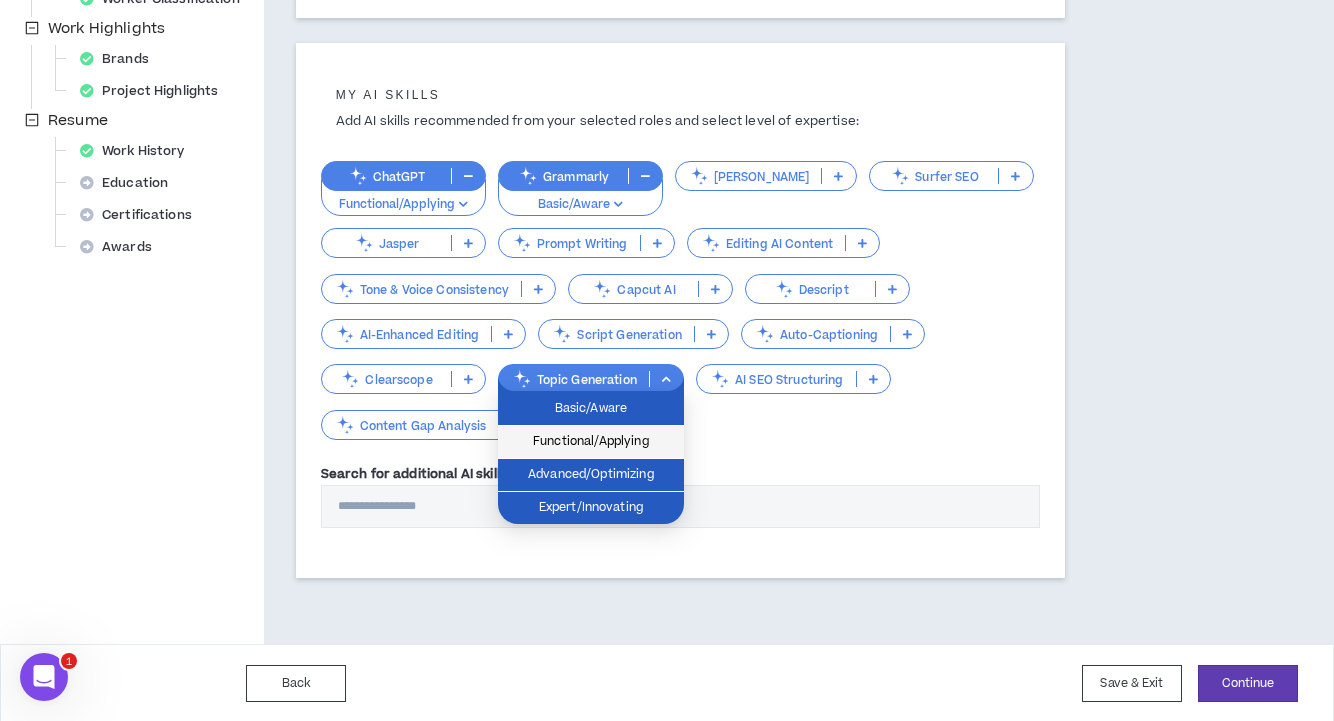 click on "Functional/Applying" at bounding box center [591, 442] 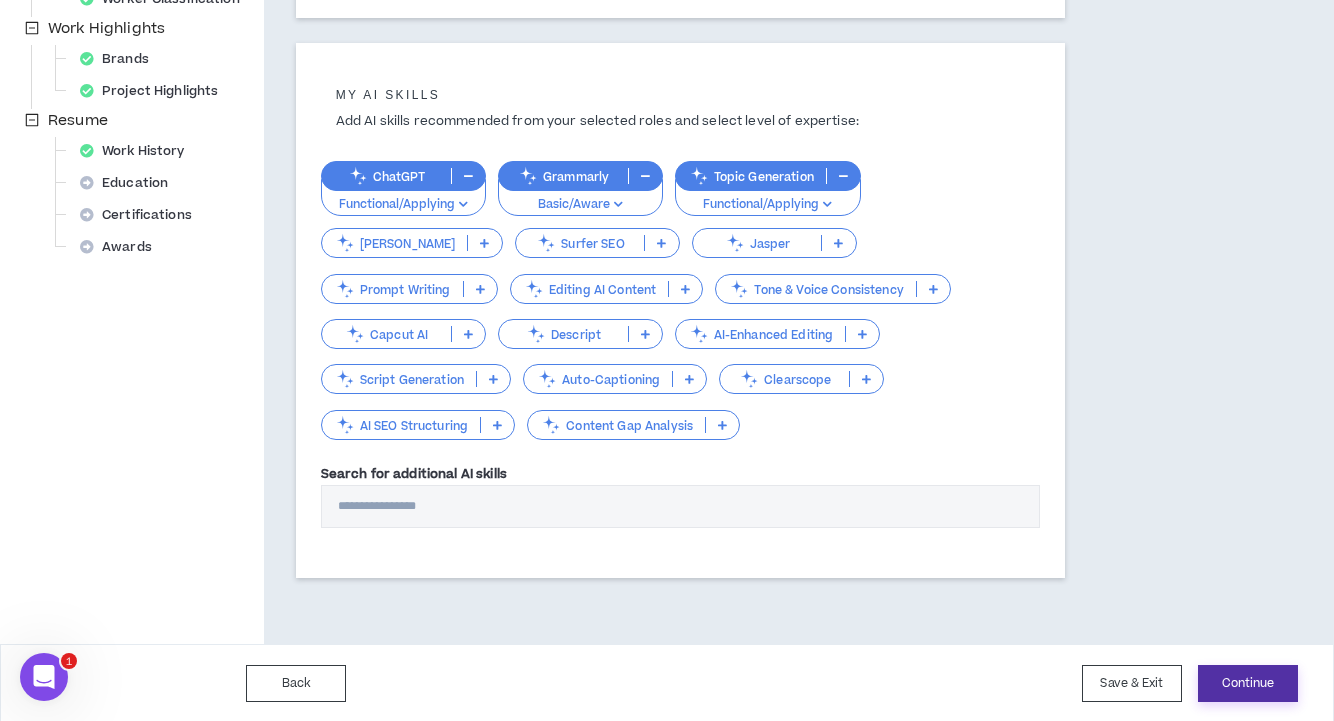 click on "Continue" at bounding box center [1248, 683] 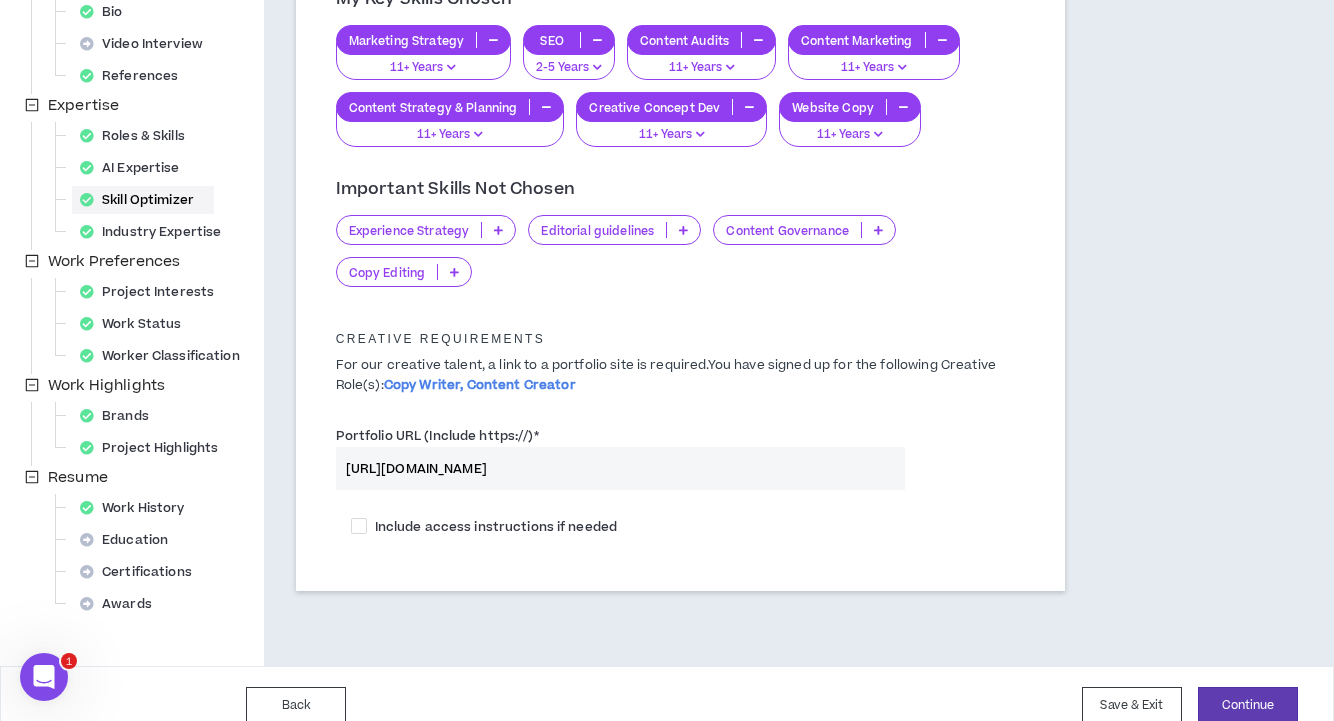 scroll, scrollTop: 352, scrollLeft: 0, axis: vertical 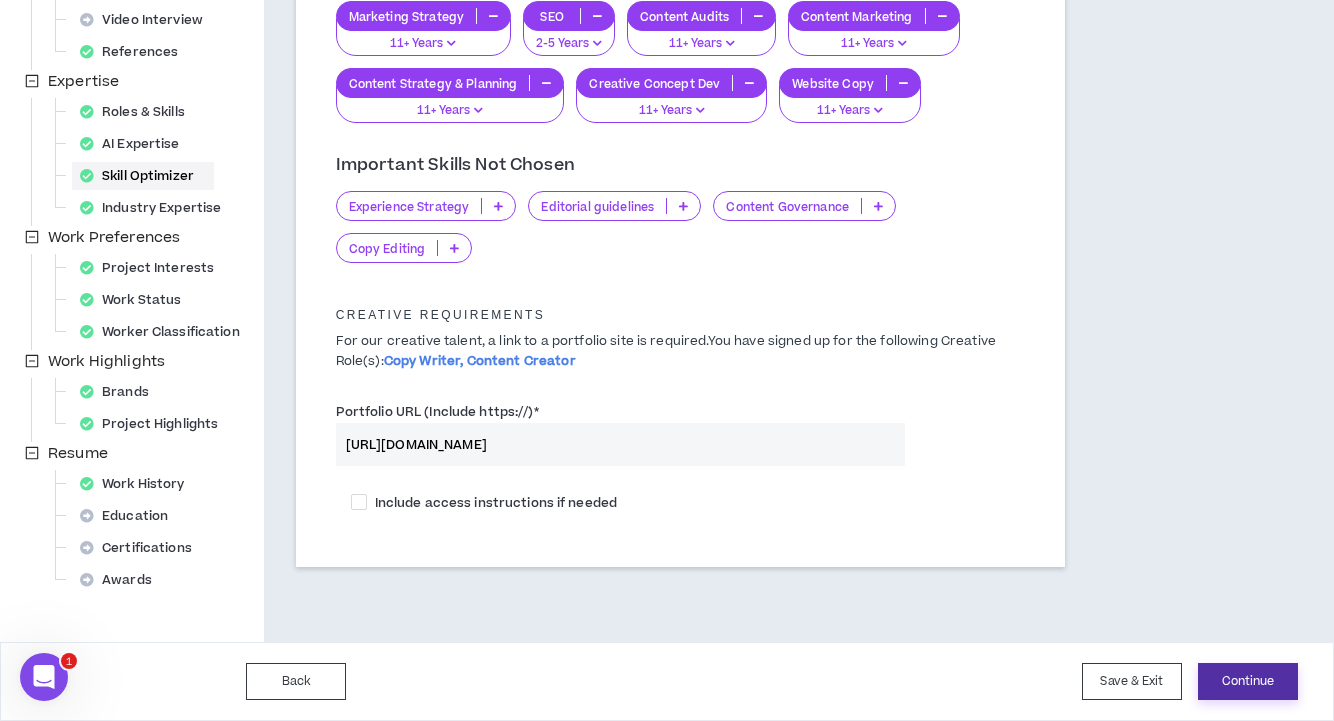 click on "Continue" at bounding box center (1248, 681) 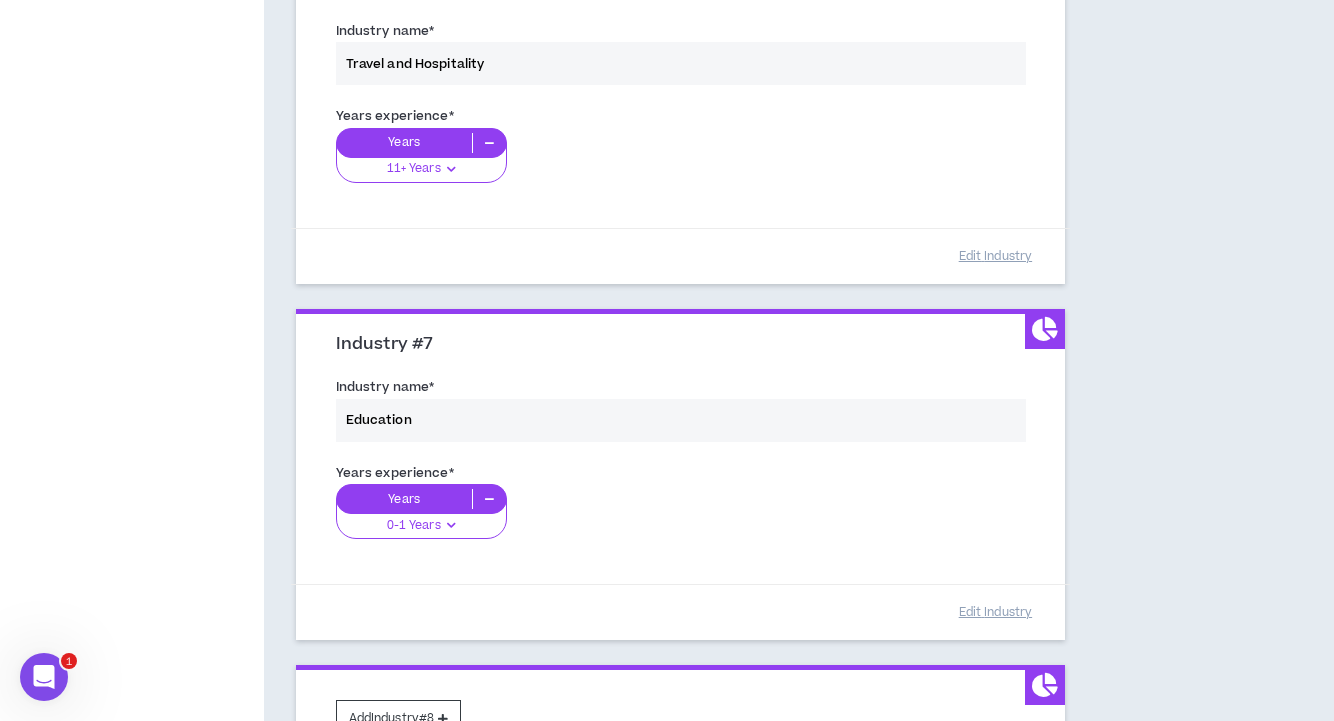 scroll, scrollTop: 2275, scrollLeft: 0, axis: vertical 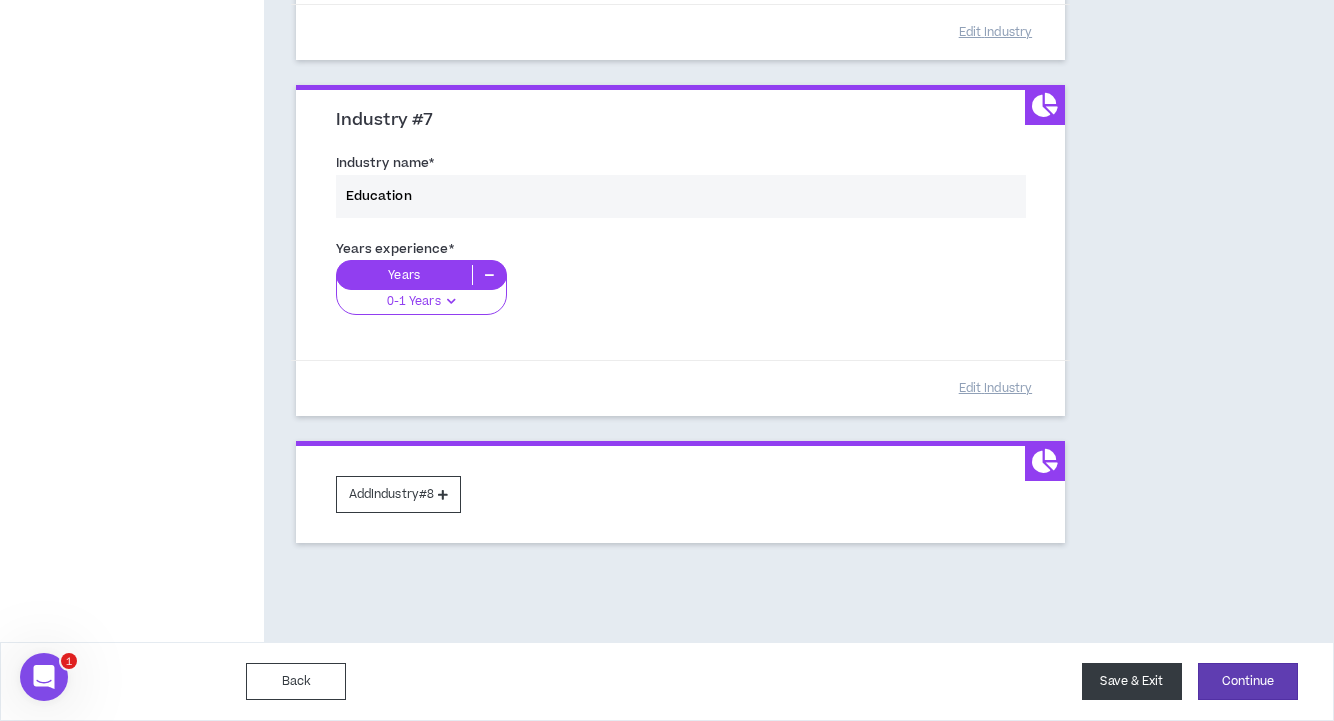 click on "Save & Exit" at bounding box center [1132, 681] 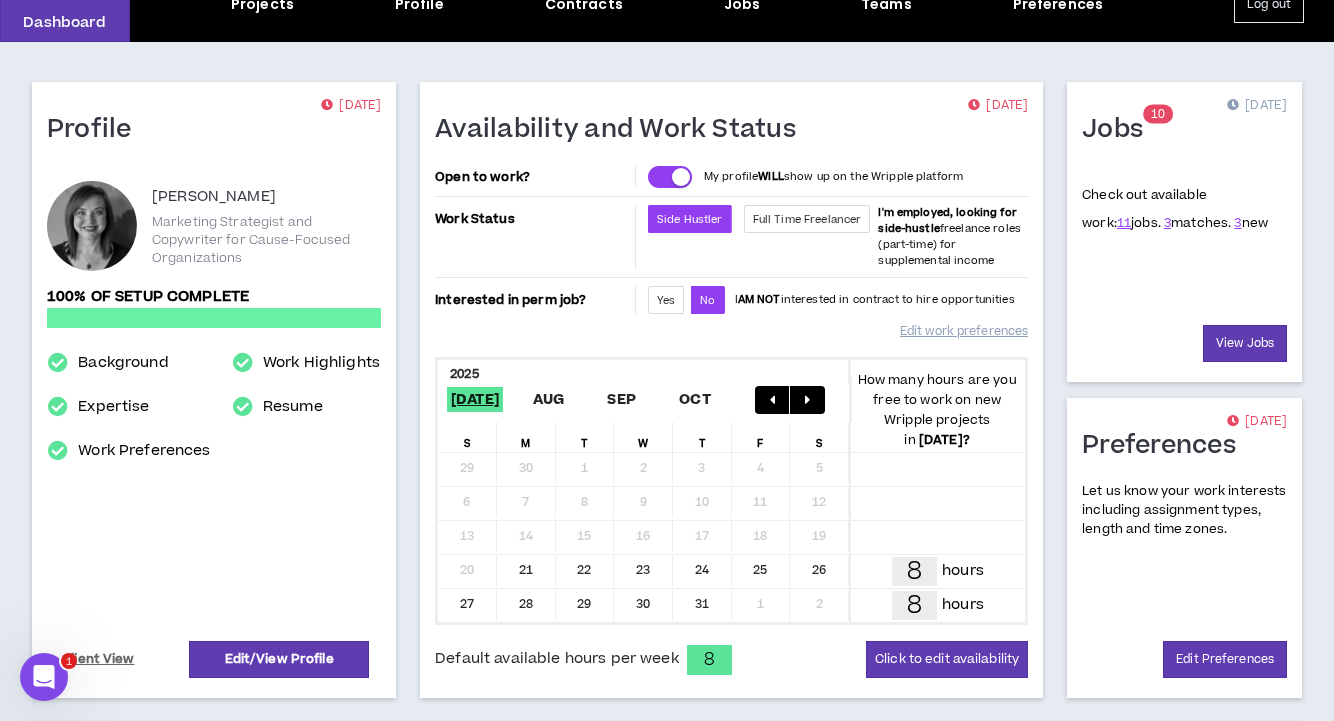 scroll, scrollTop: 96, scrollLeft: 0, axis: vertical 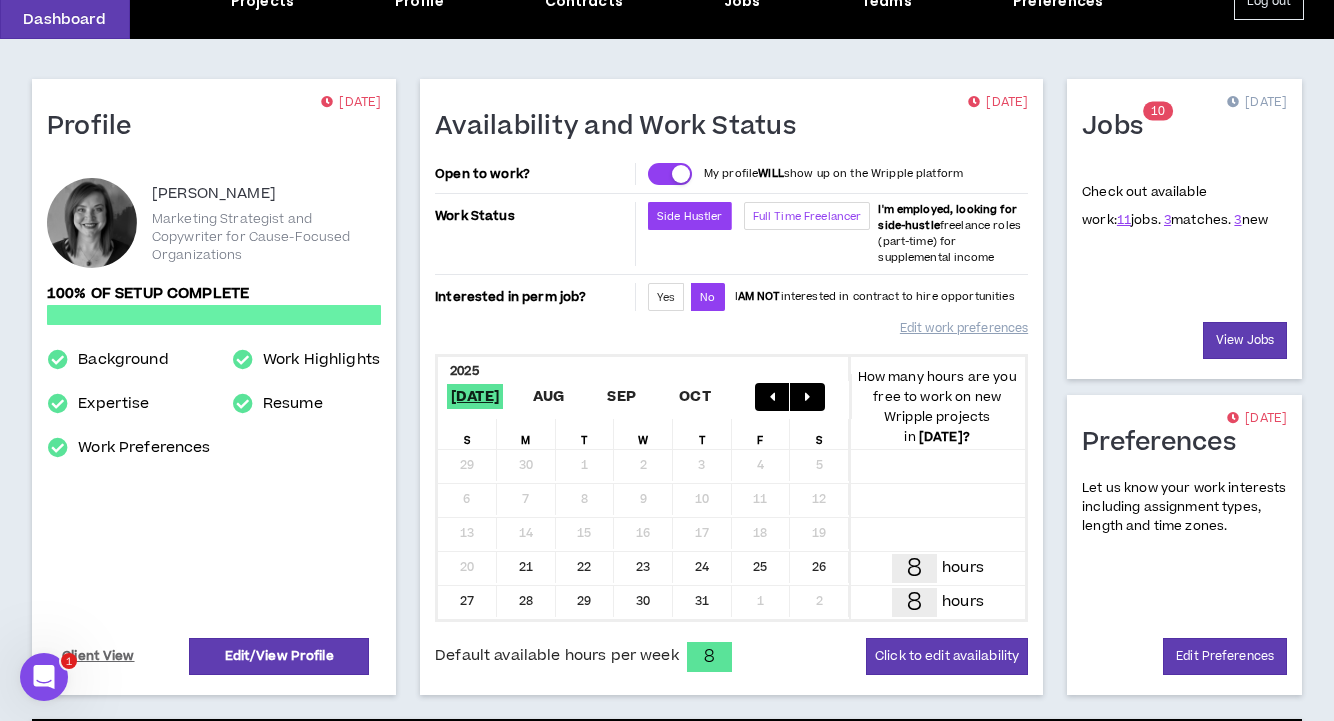 click on "Full Time Freelancer" at bounding box center (807, 216) 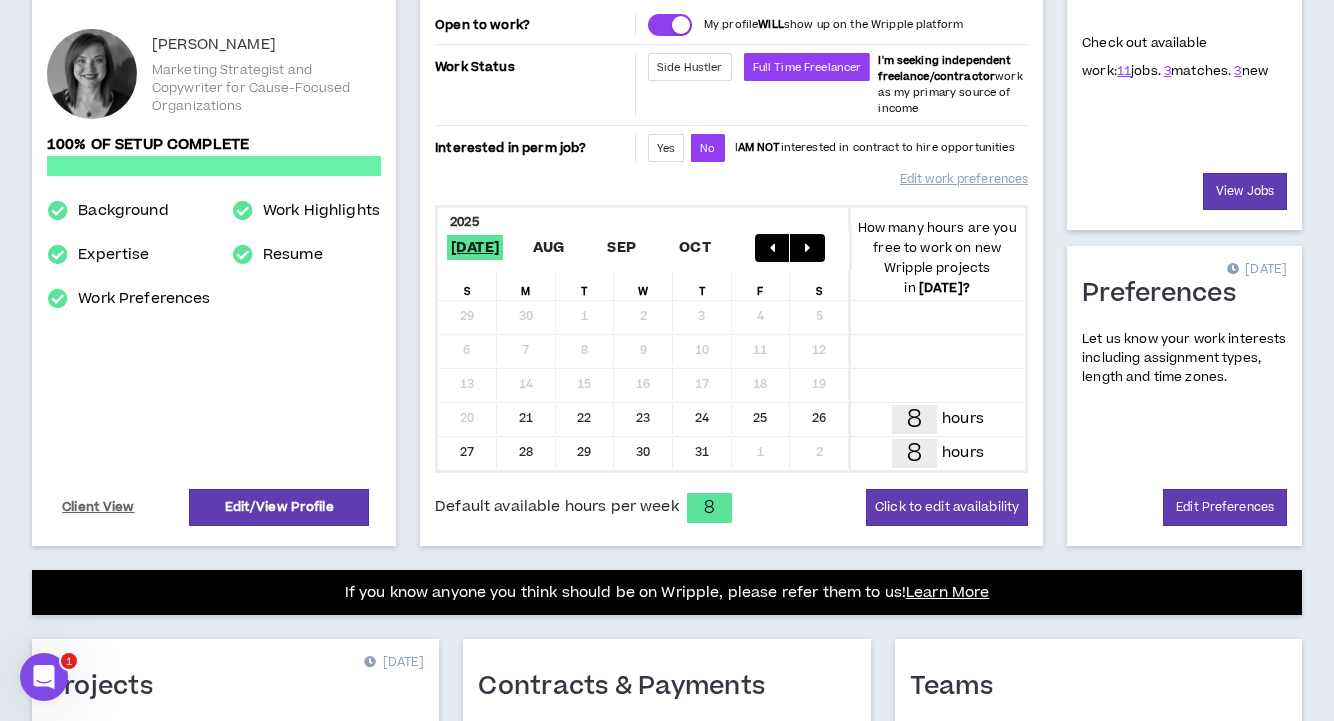 scroll, scrollTop: 415, scrollLeft: 0, axis: vertical 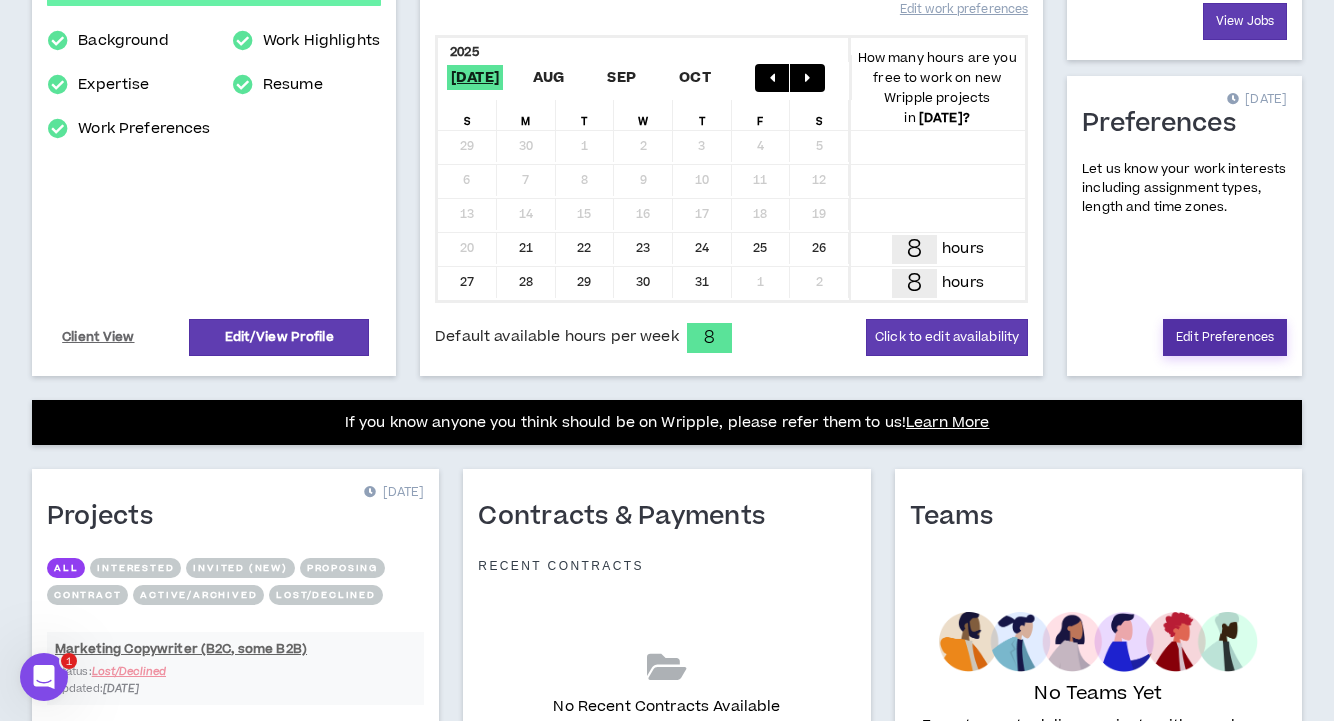 click on "Edit Preferences" at bounding box center (1225, 337) 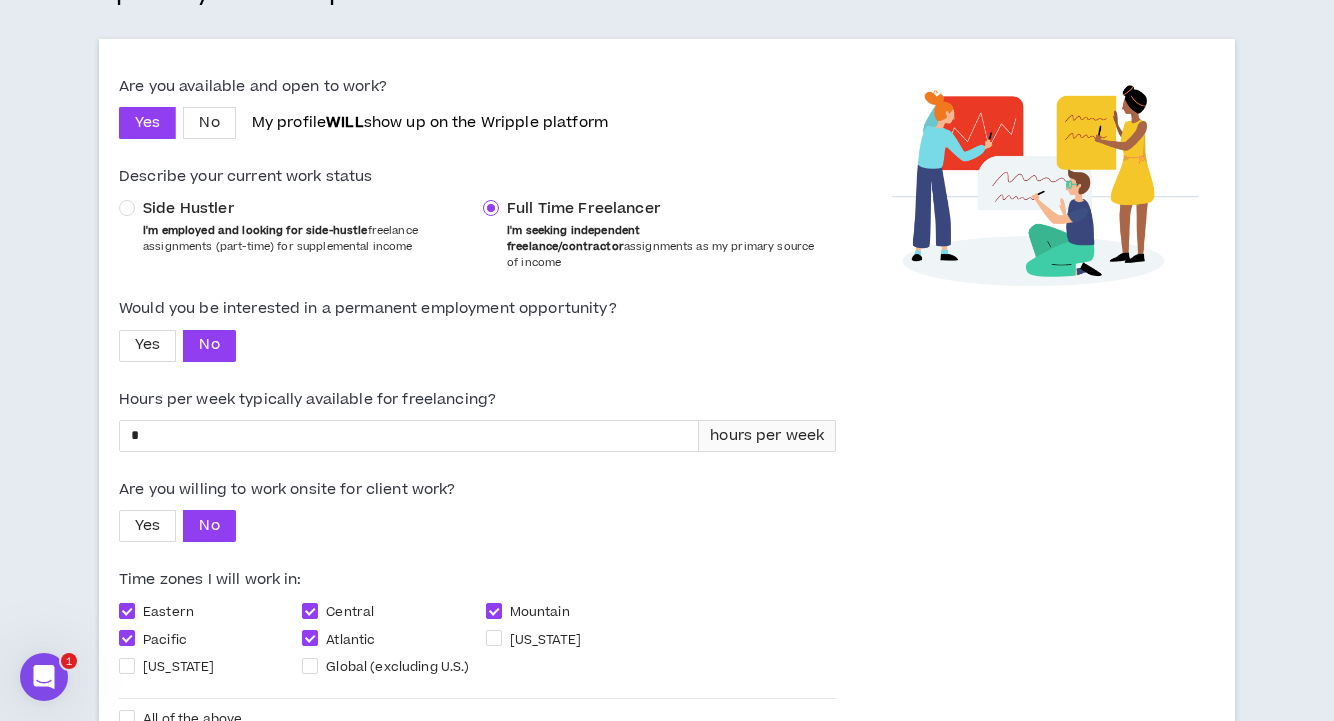scroll, scrollTop: 332, scrollLeft: 0, axis: vertical 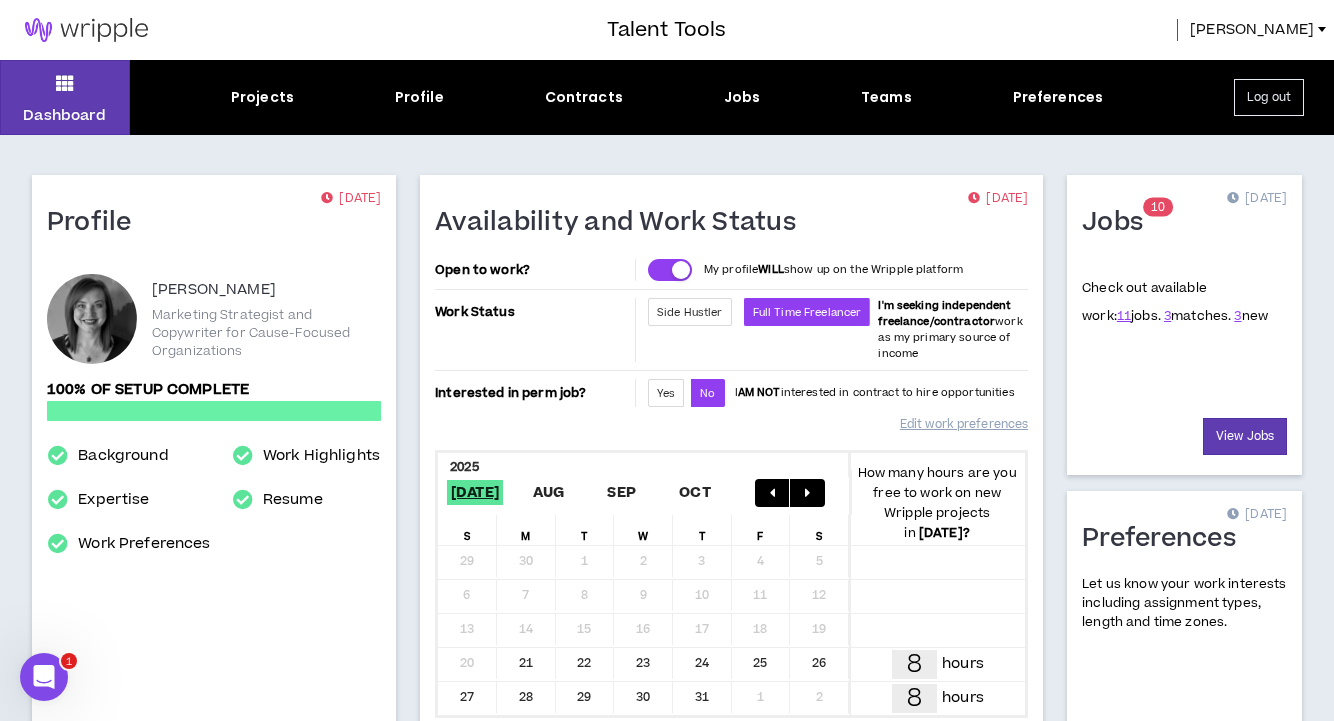click on "[PERSON_NAME]" at bounding box center [1252, 30] 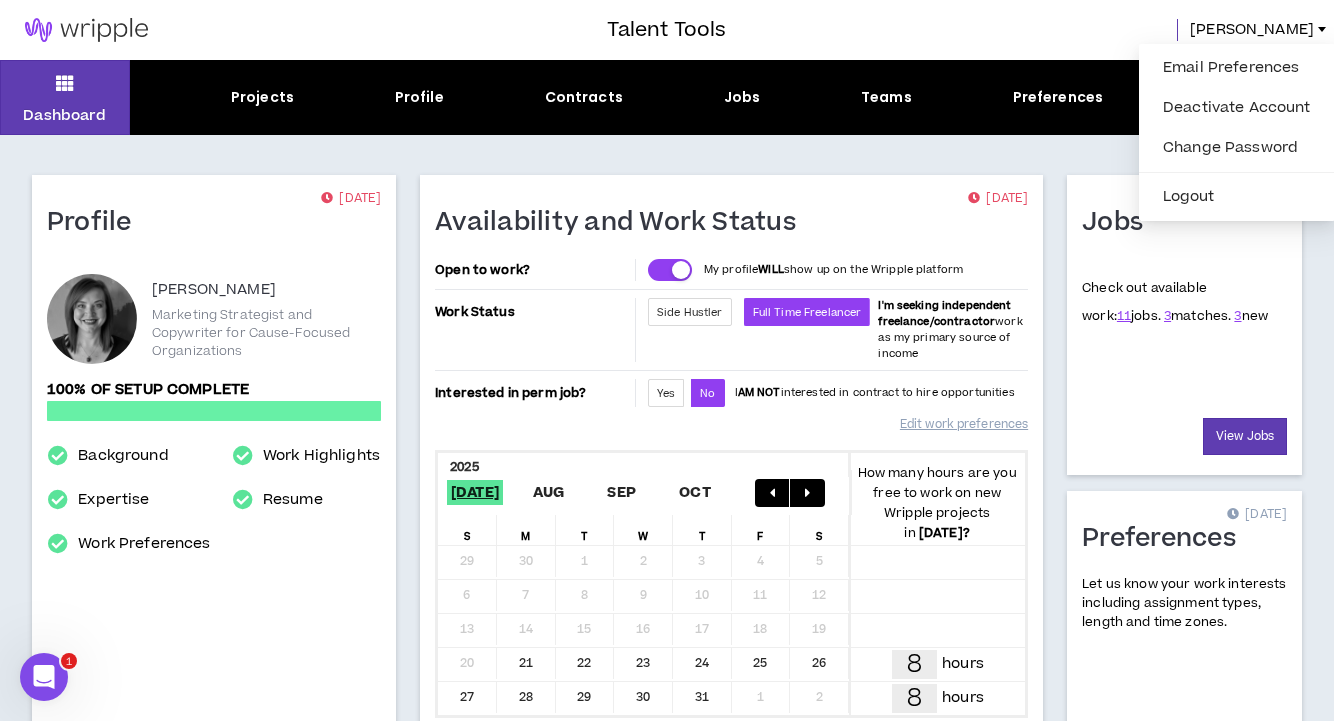 click on "Profile    [DATE] [PERSON_NAME] Marketing Strategist and Copywriter for Cause-Focused Organizations   100% of setup complete Background Expertise Work Preferences Work Highlights Resume Client View Edit/View Profile Availability and Work Status    [DATE] Open to work? My profile  WILL  show up on the Wripple platform Work Status Side Hustler Full Time Freelancer I'm seeking independent freelance/[DEMOGRAPHIC_DATA]  work as my primary source of income Interested in perm job? Yes No I  AM NOT  interested in contract to hire opportunities Edit work preferences [DATE] Aug Sep Oct How many hours are you free to work on new Wripple projects in   [DATE] ? S M T W T F S 29 30 1 2 3 4 5 6 7 8 9 10 11 12 13 14 15 16 17 18 19 20 21 22 23 24 25 26 8 hours 27 28 29 30 31 1 2 8 hours Default available hours per week 8 Click to edit availability Jobs 1 0    [DATE] Check out available work:
11  jobs.   3  matches.   3  new View Jobs Preferences    [DATE] Edit Preferences Learn More Projects" at bounding box center (667, 750) 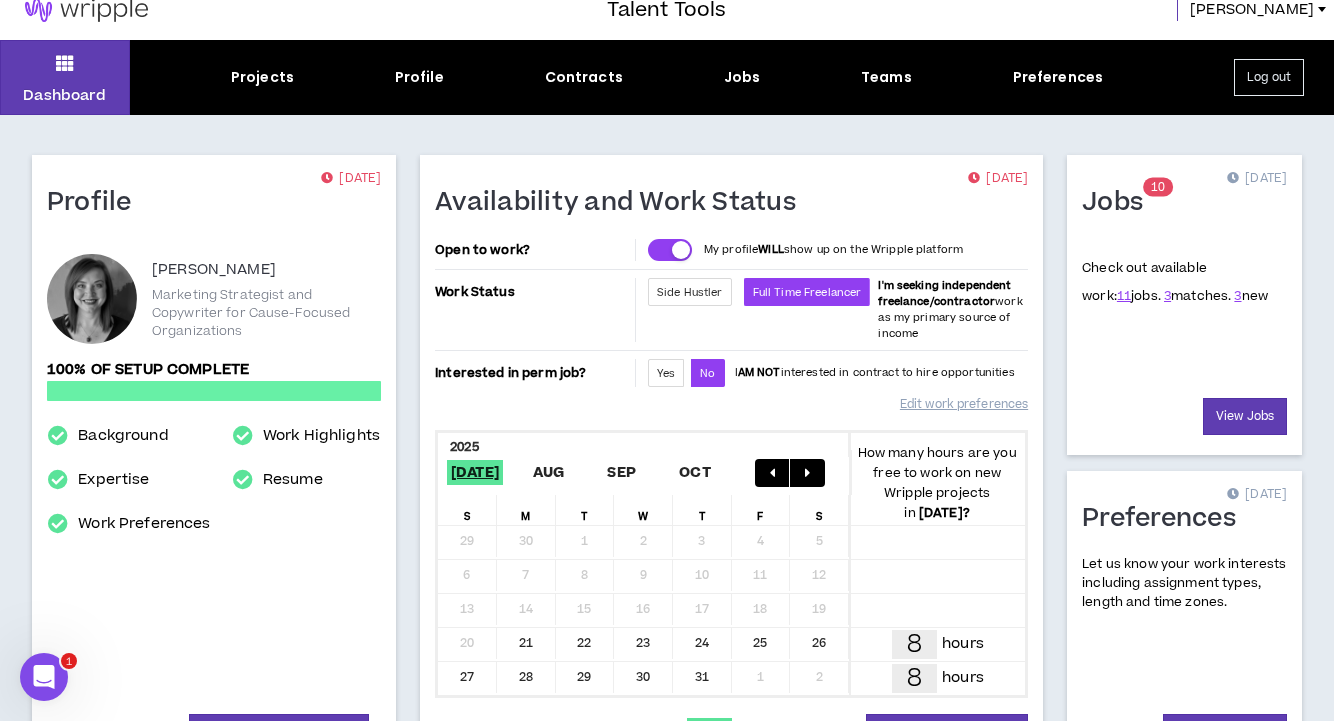 scroll, scrollTop: 0, scrollLeft: 0, axis: both 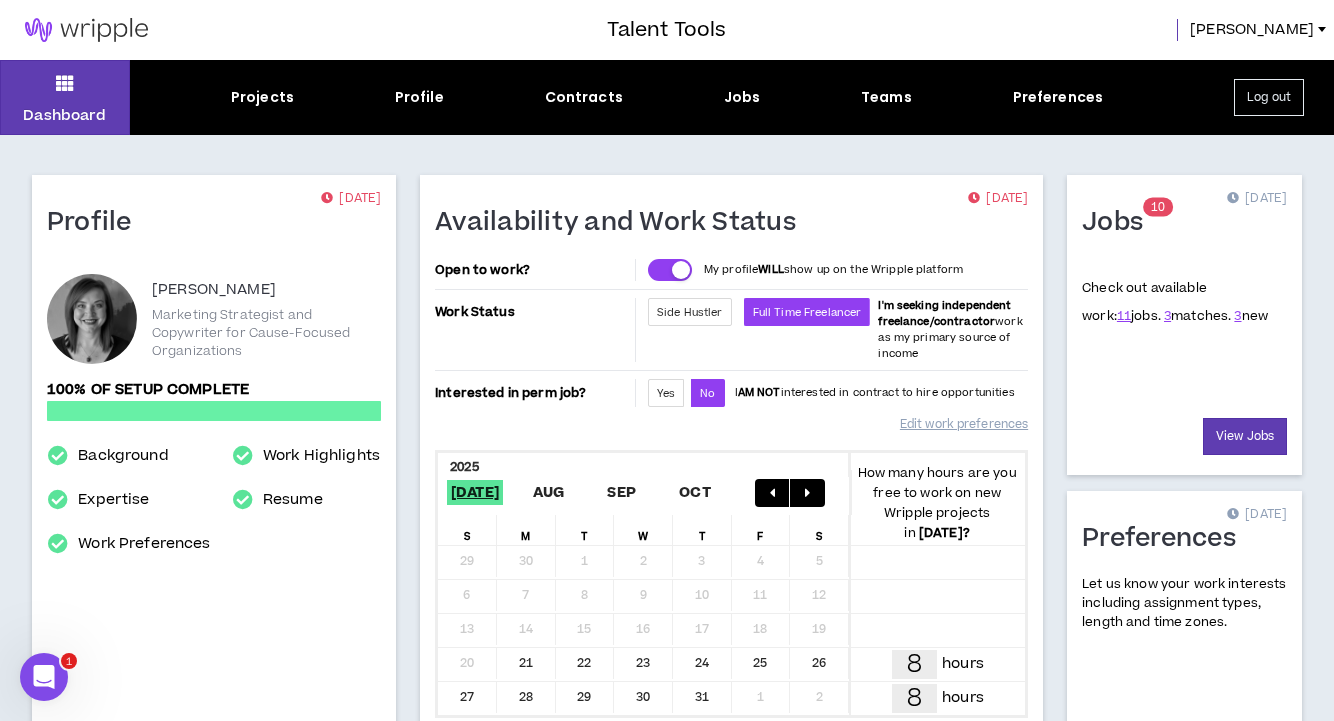click 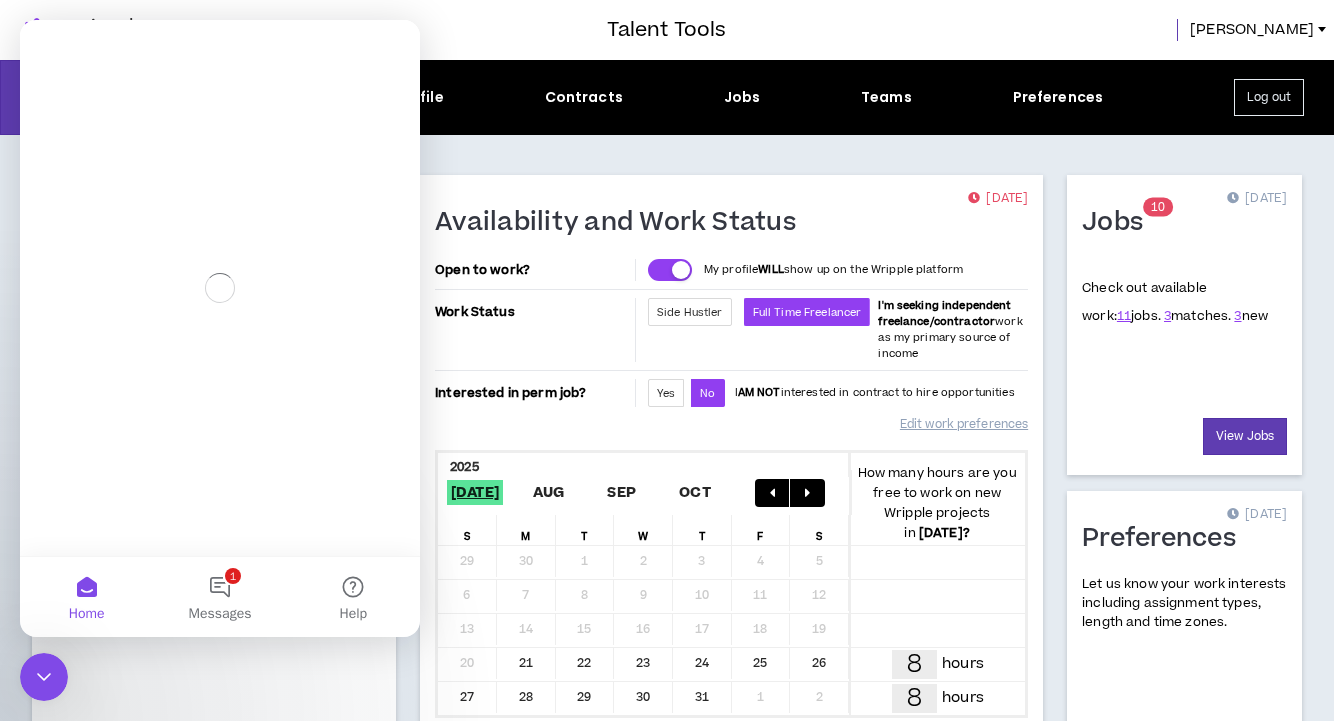 scroll, scrollTop: 0, scrollLeft: 0, axis: both 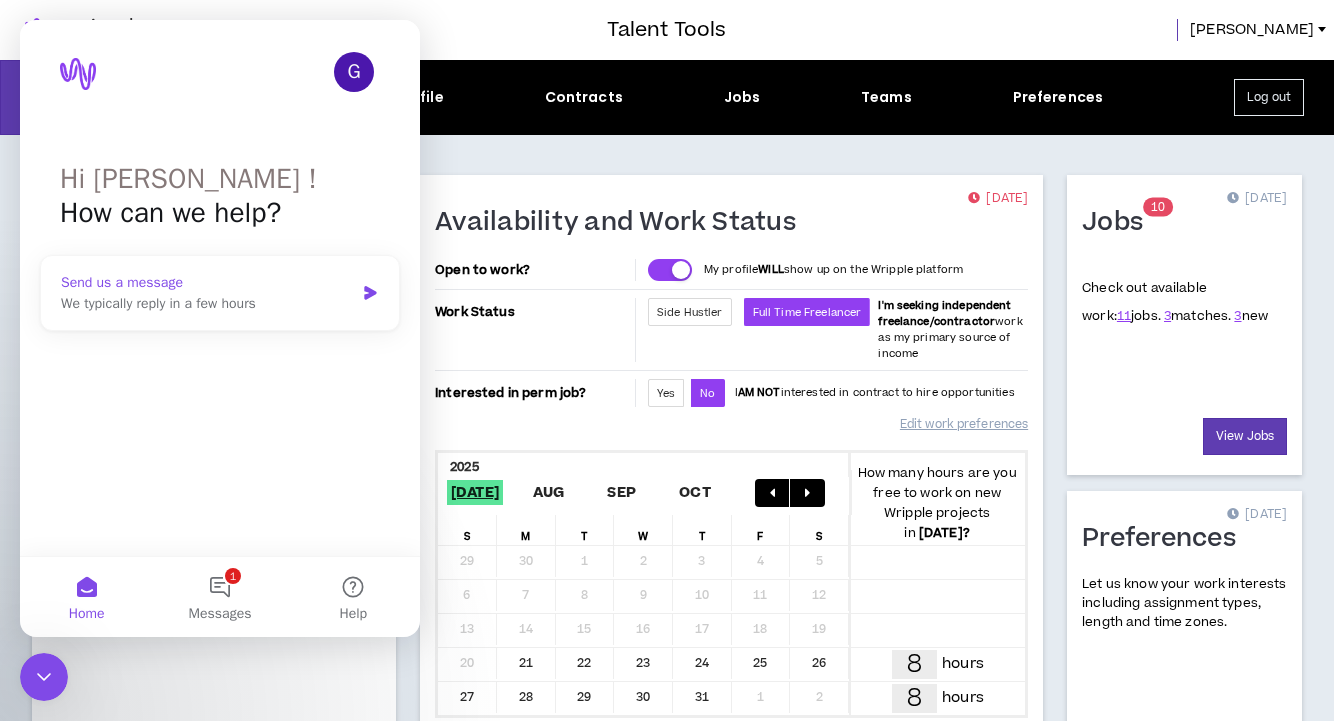 click on "We typically reply in a few hours" at bounding box center [207, 303] 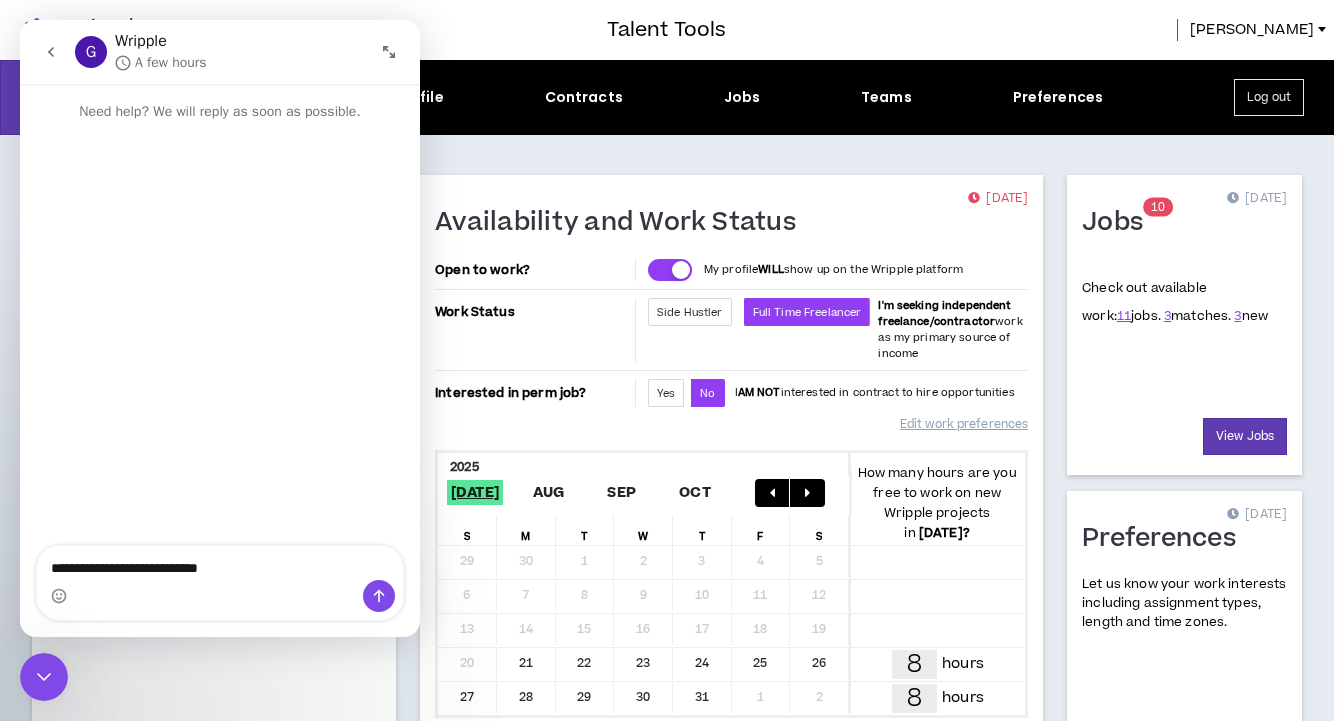 type on "**********" 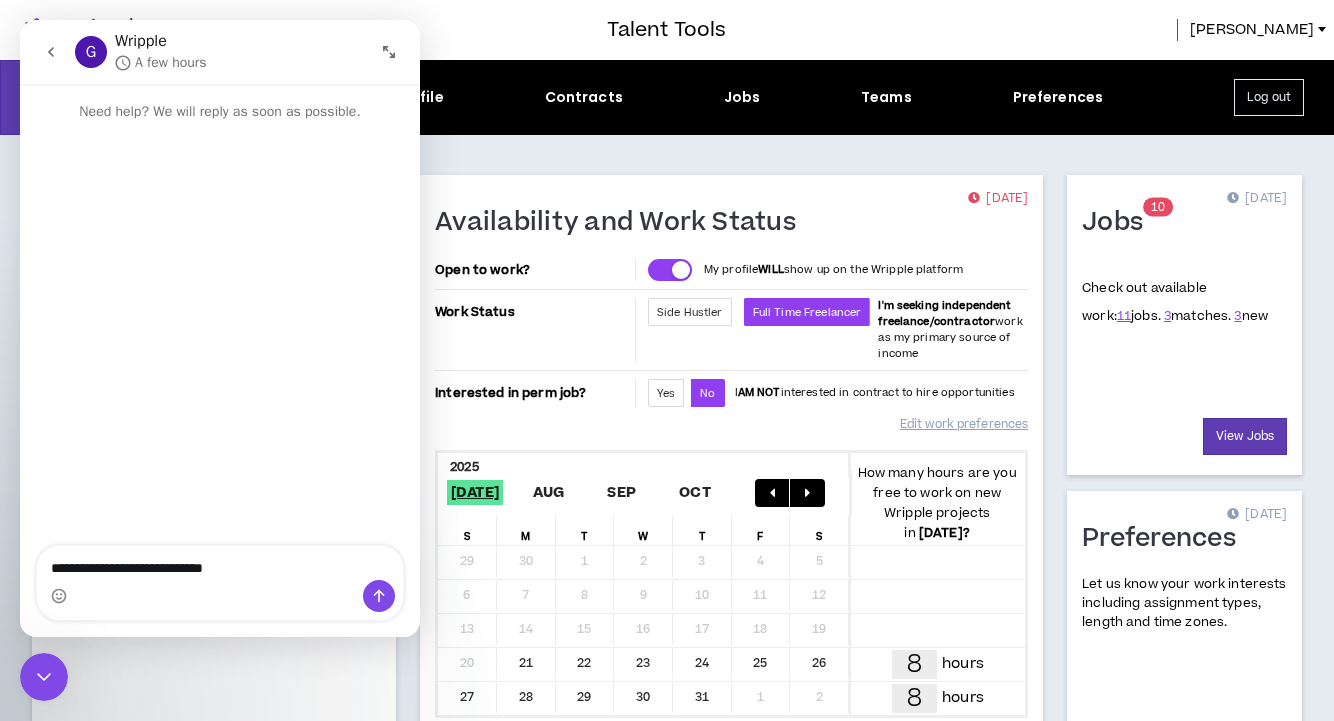 type 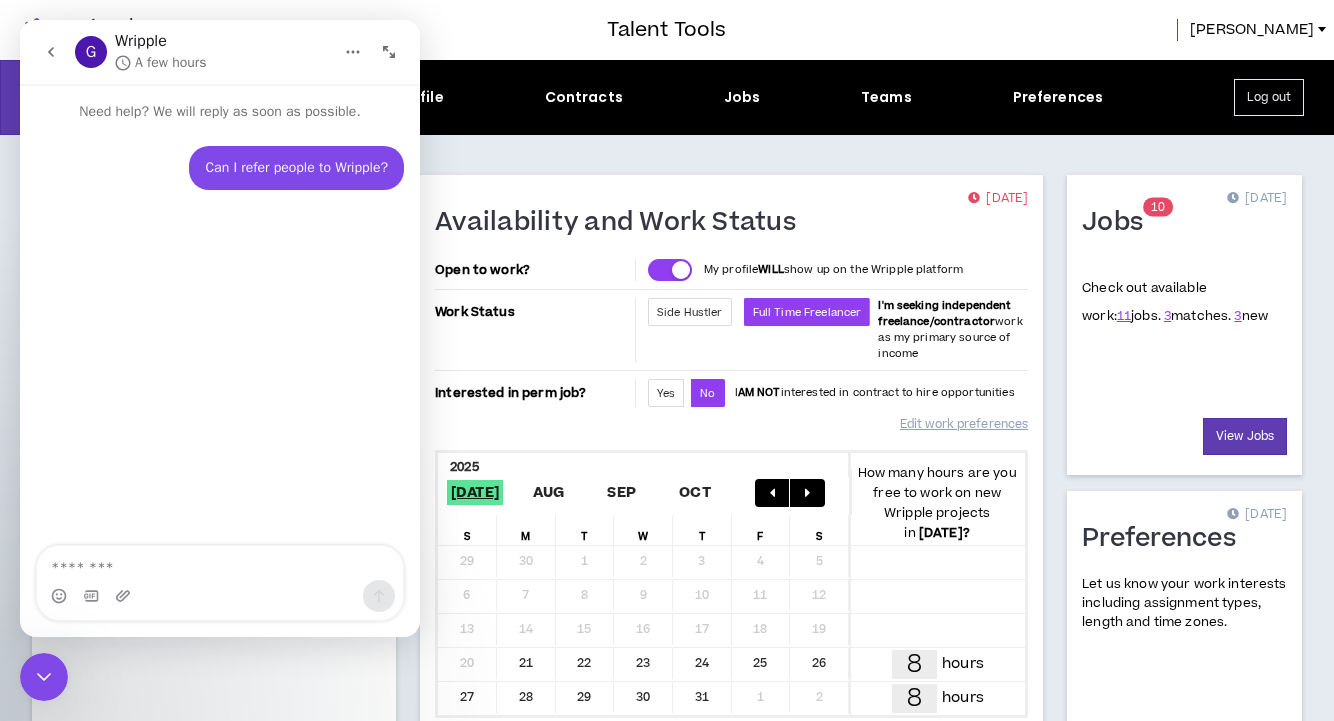 click 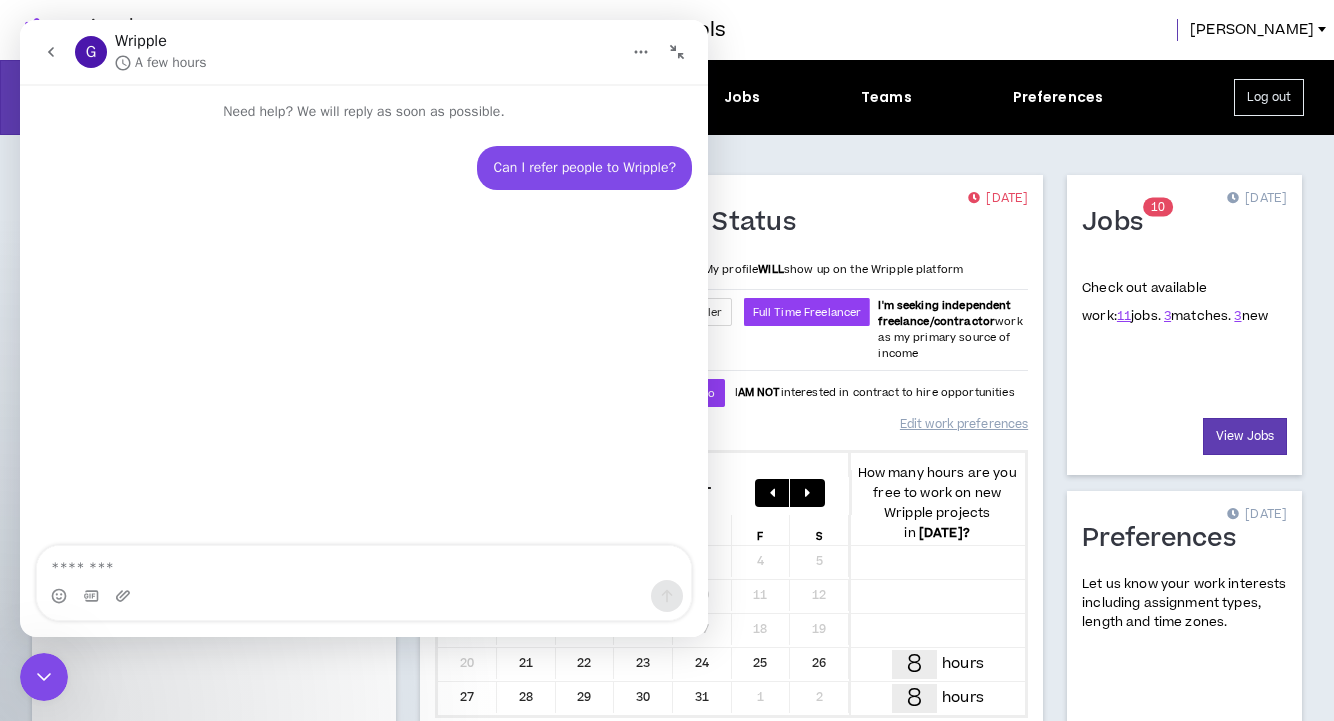 click 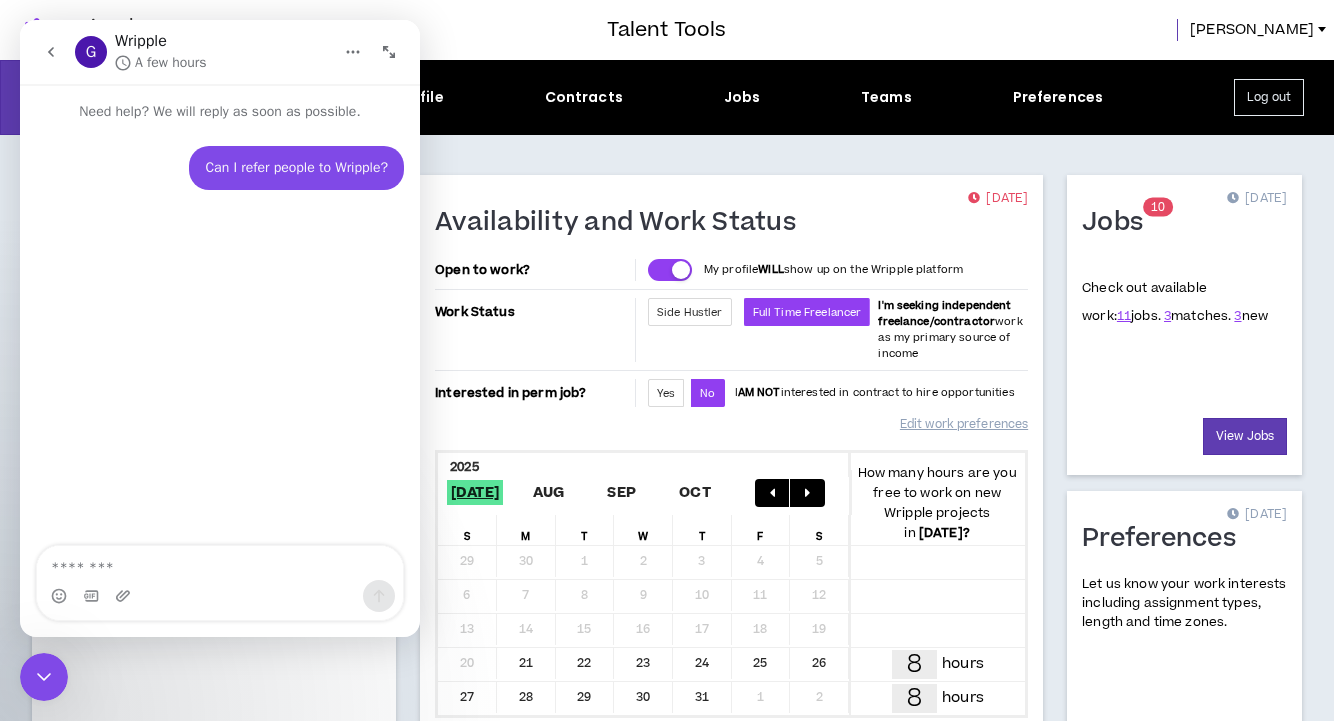 click 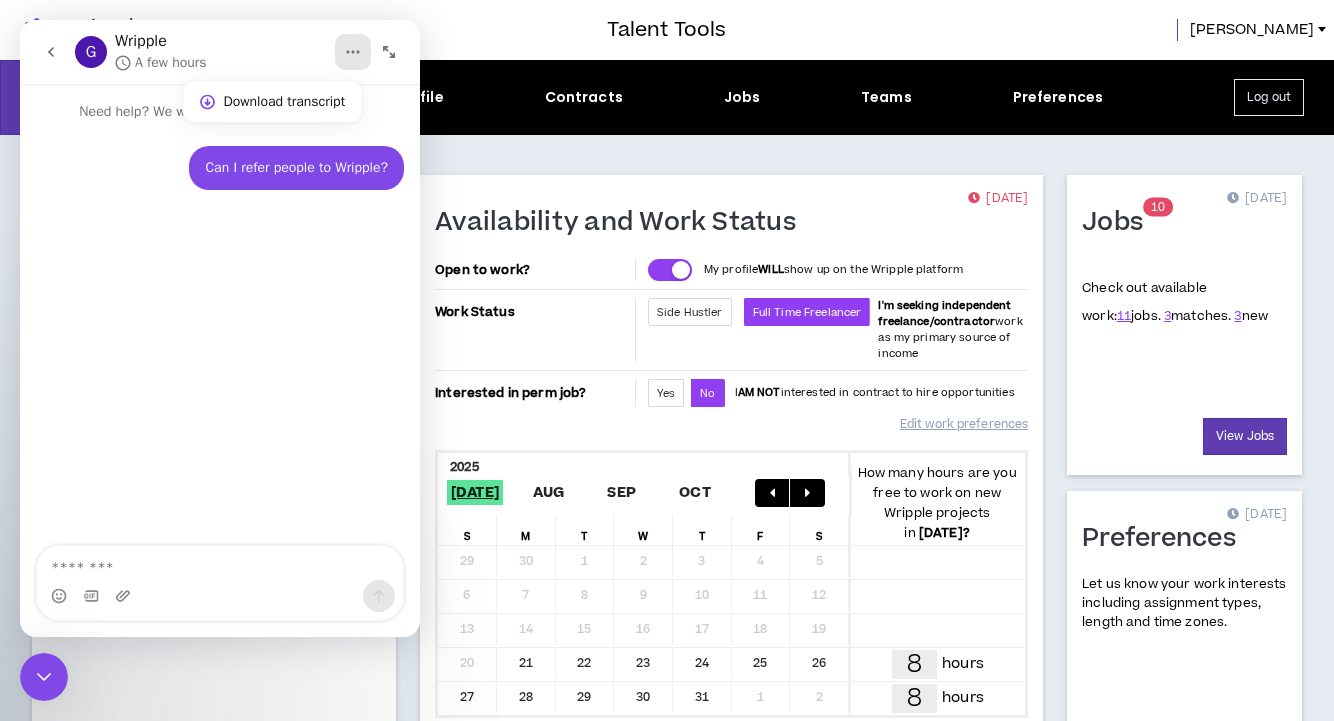 click on "G Wripple A few hours" at bounding box center [204, 52] 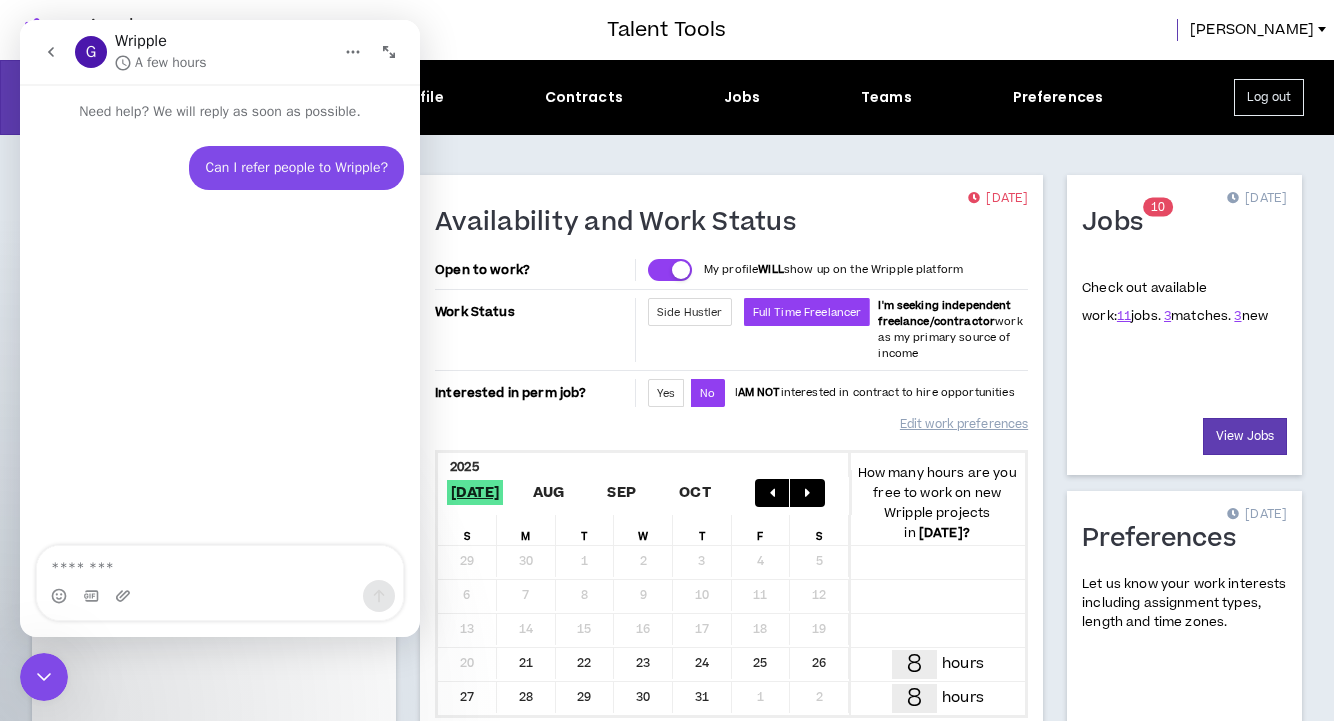 click 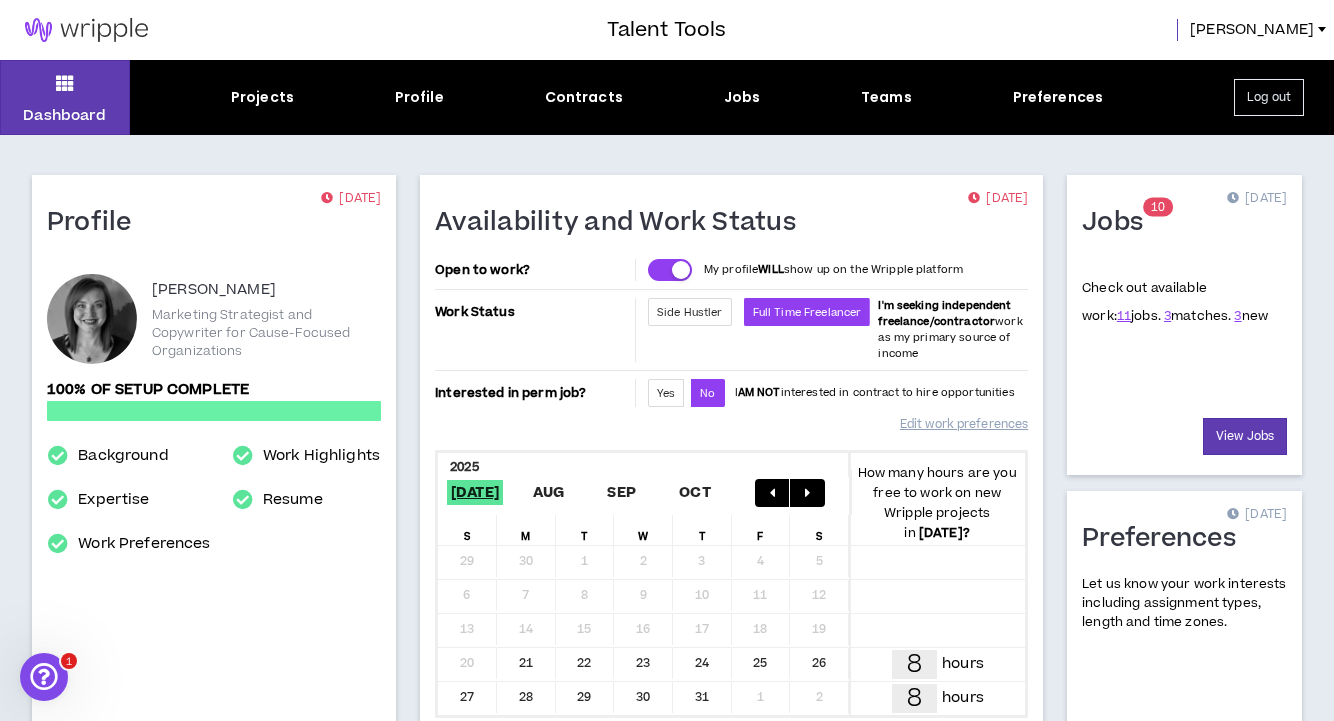 scroll, scrollTop: 0, scrollLeft: 0, axis: both 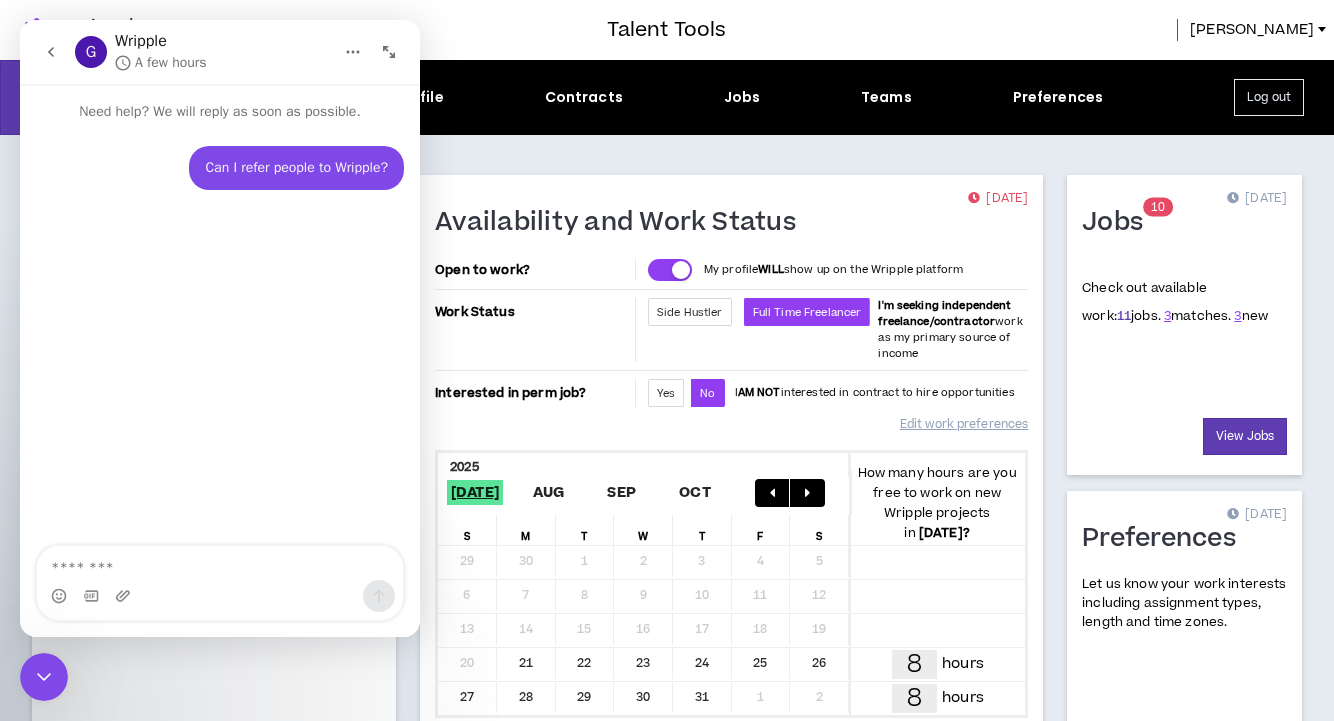 click on "11" at bounding box center [1124, 316] 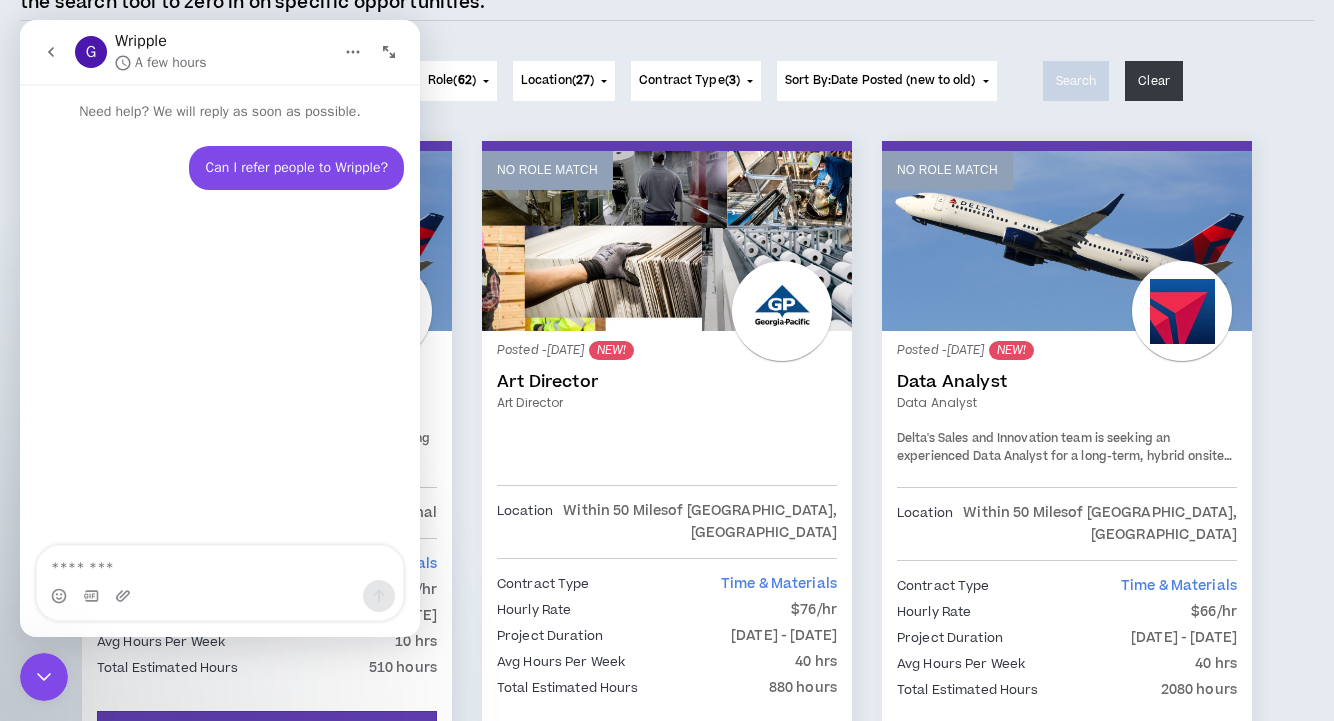 scroll, scrollTop: 225, scrollLeft: 0, axis: vertical 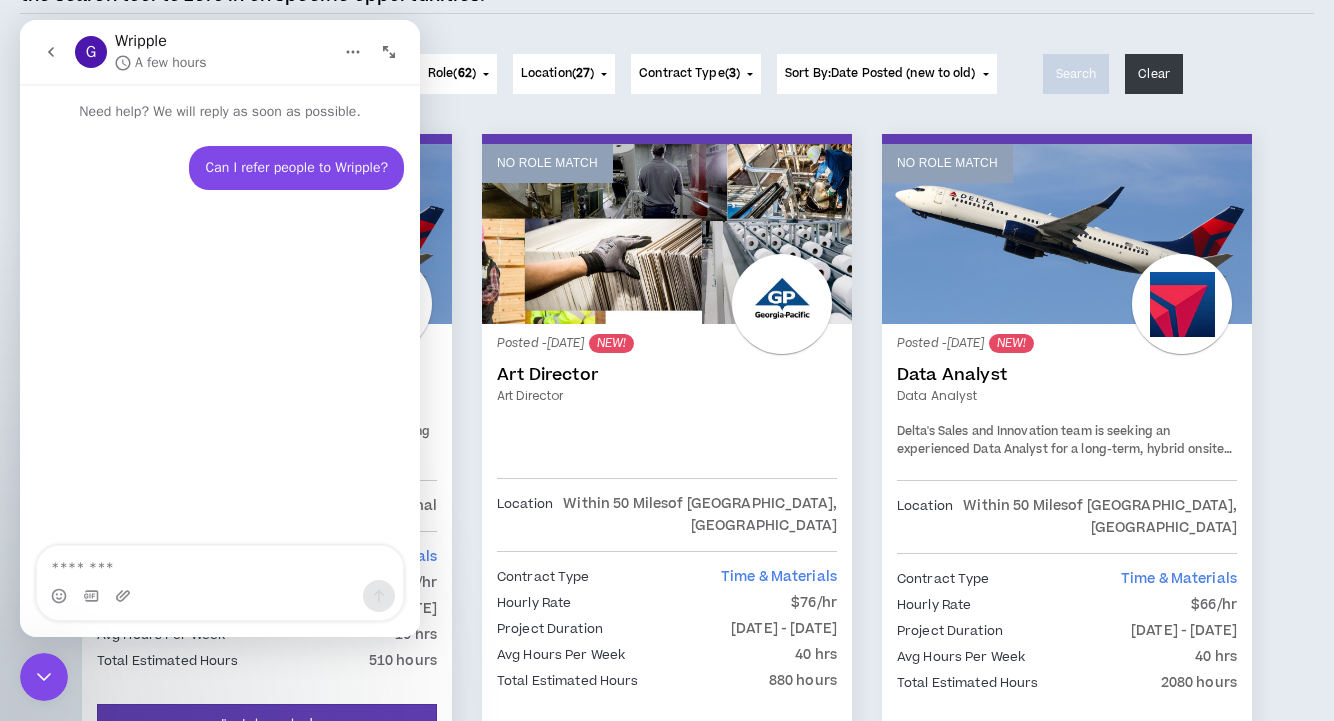 click 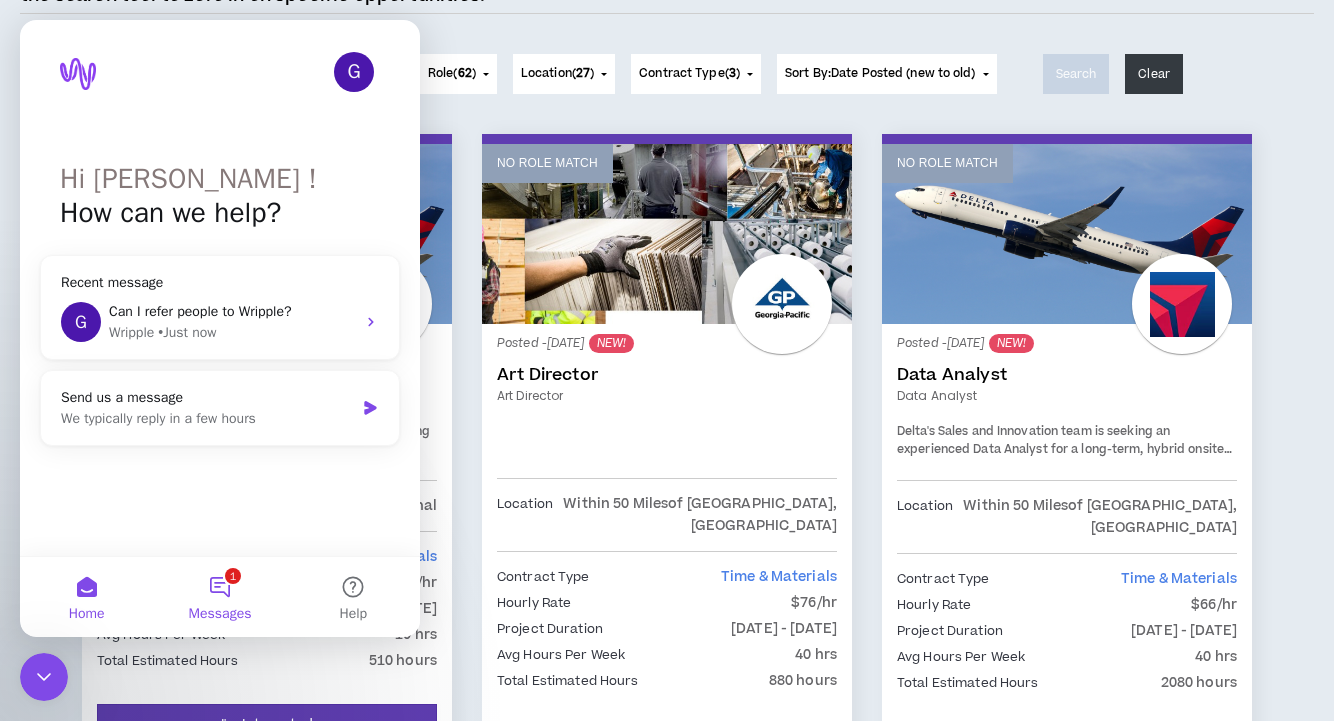 click on "1 Messages" at bounding box center [219, 597] 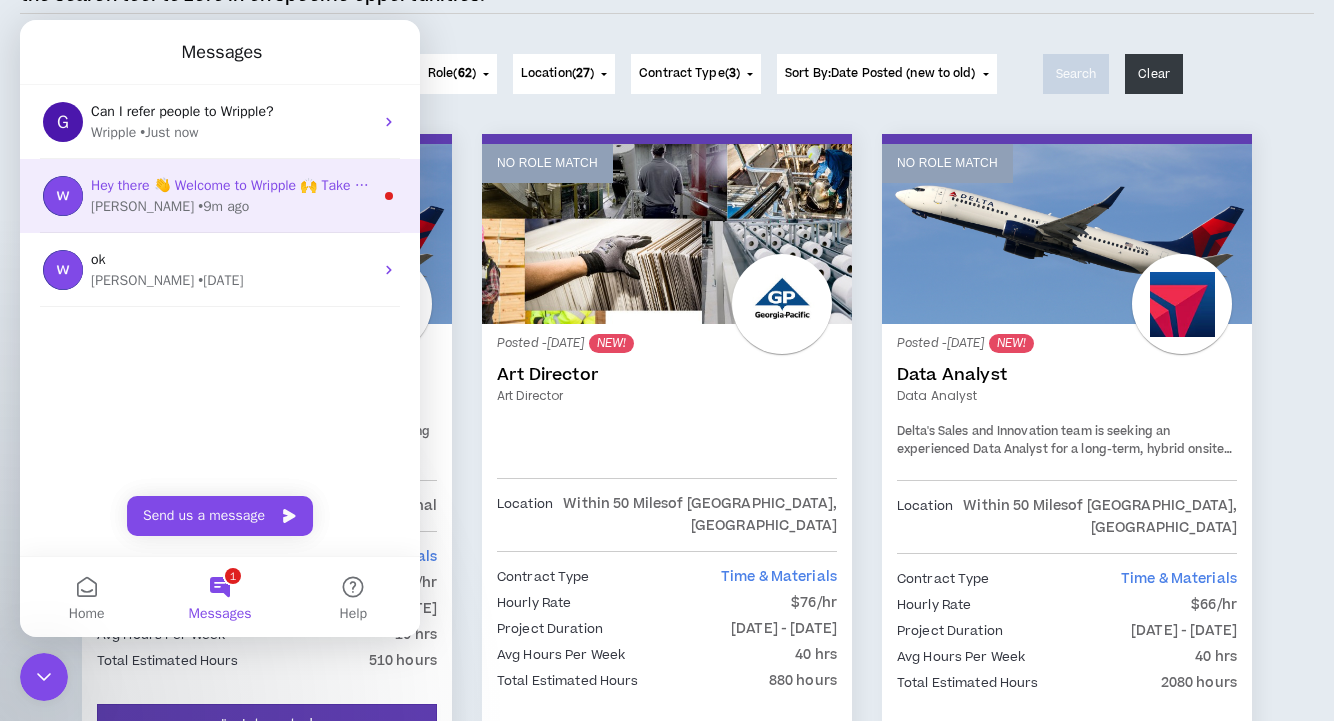 click on "[PERSON_NAME] •  9m ago" at bounding box center [232, 206] 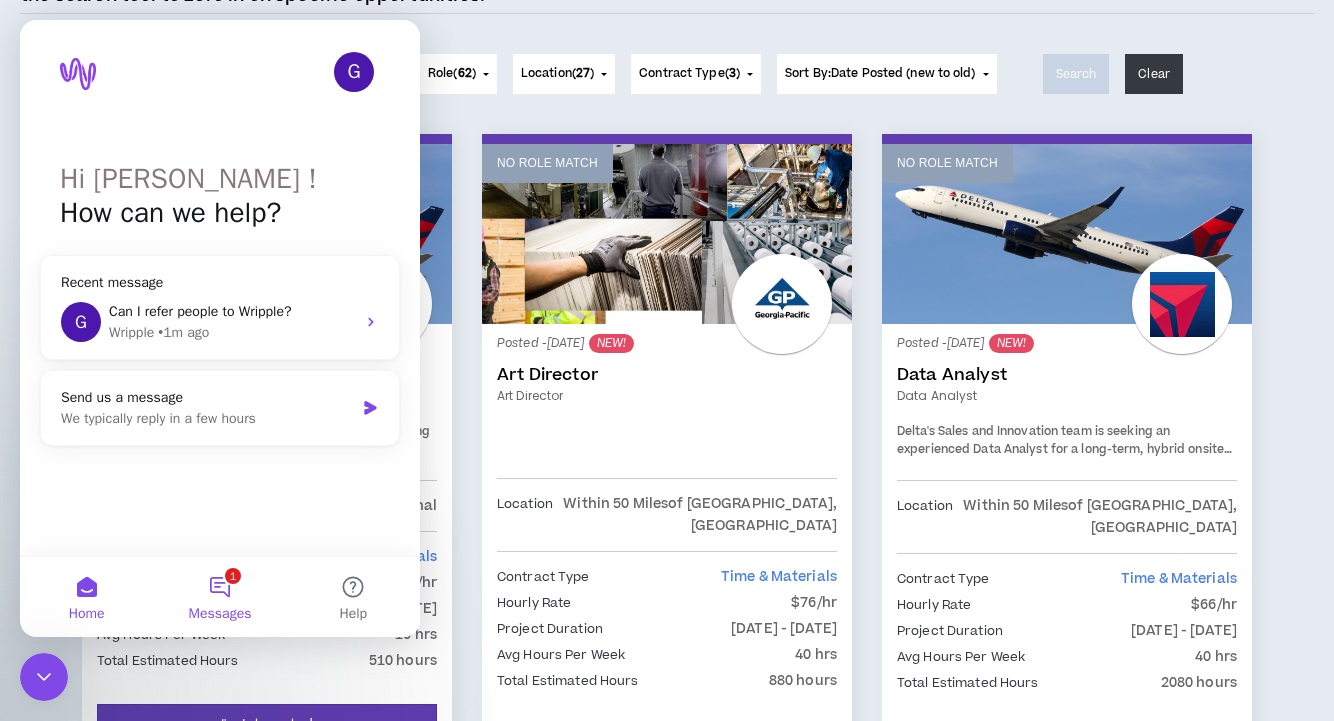 click on "1 Messages" at bounding box center (219, 597) 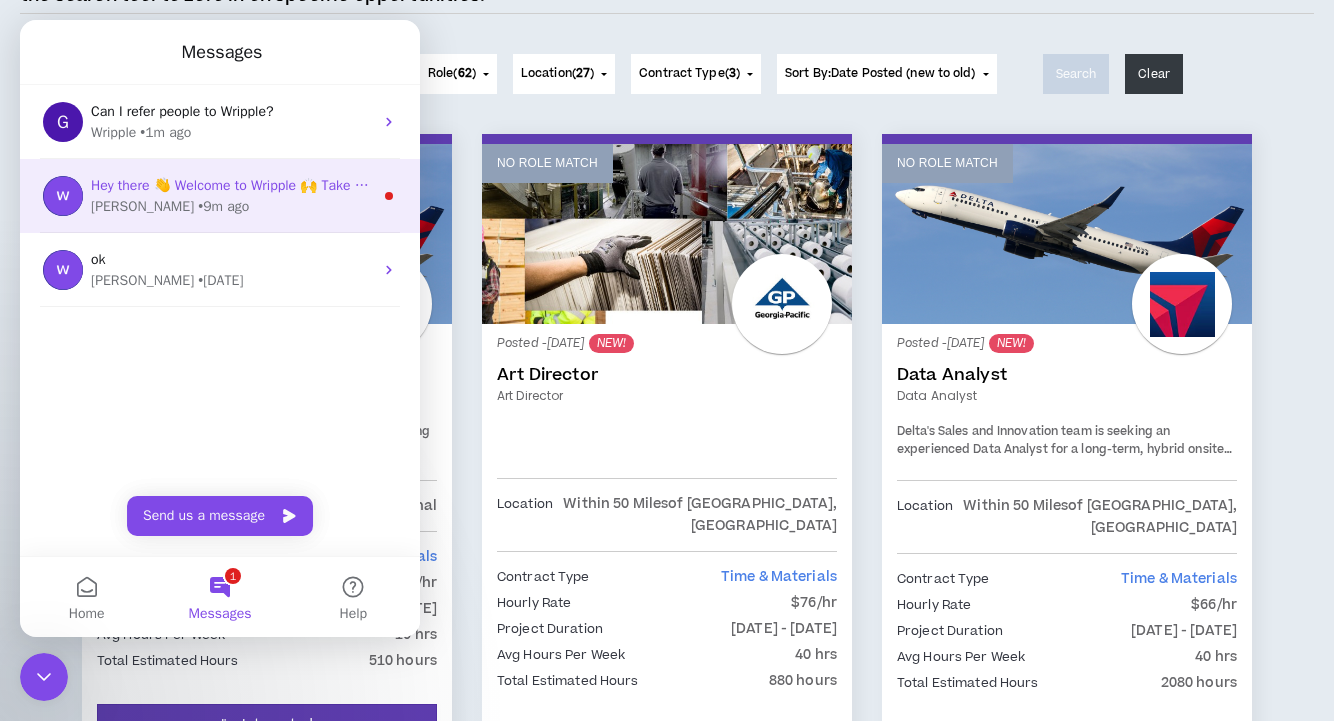 click on "[PERSON_NAME] •  9m ago" at bounding box center [232, 206] 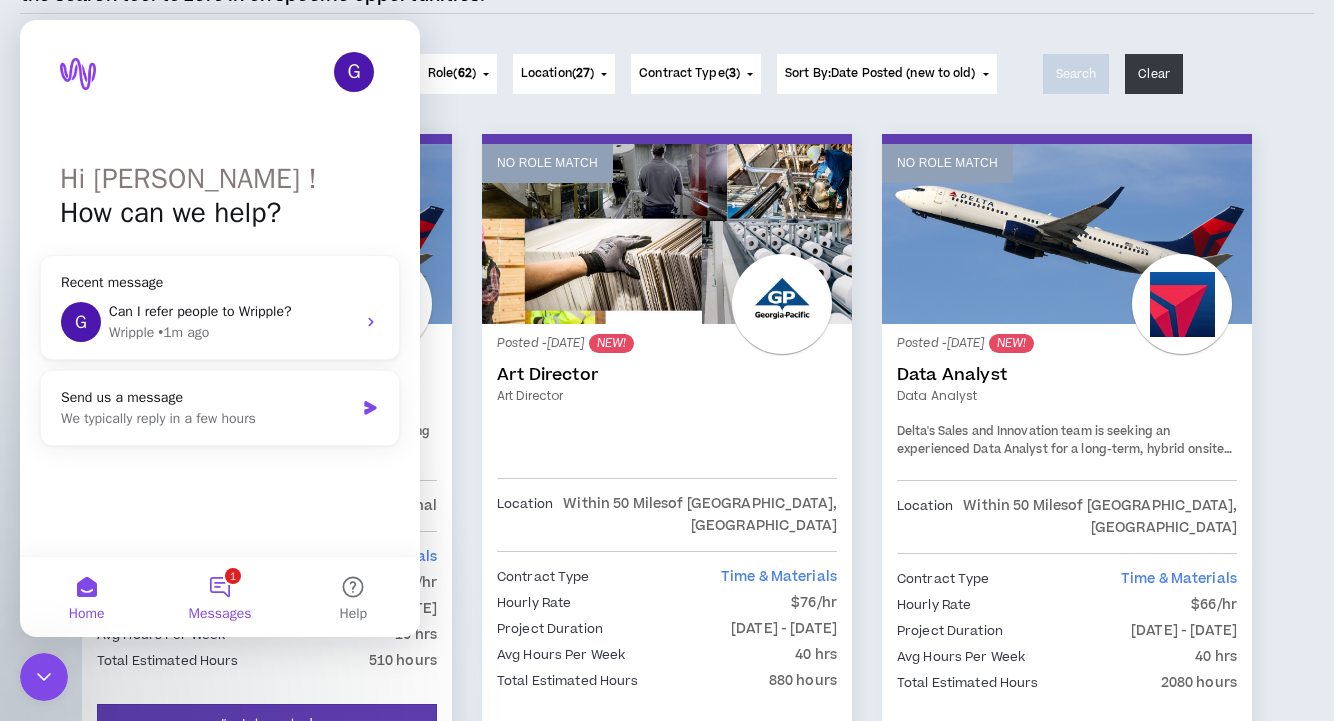 click on "1 Messages" at bounding box center (219, 597) 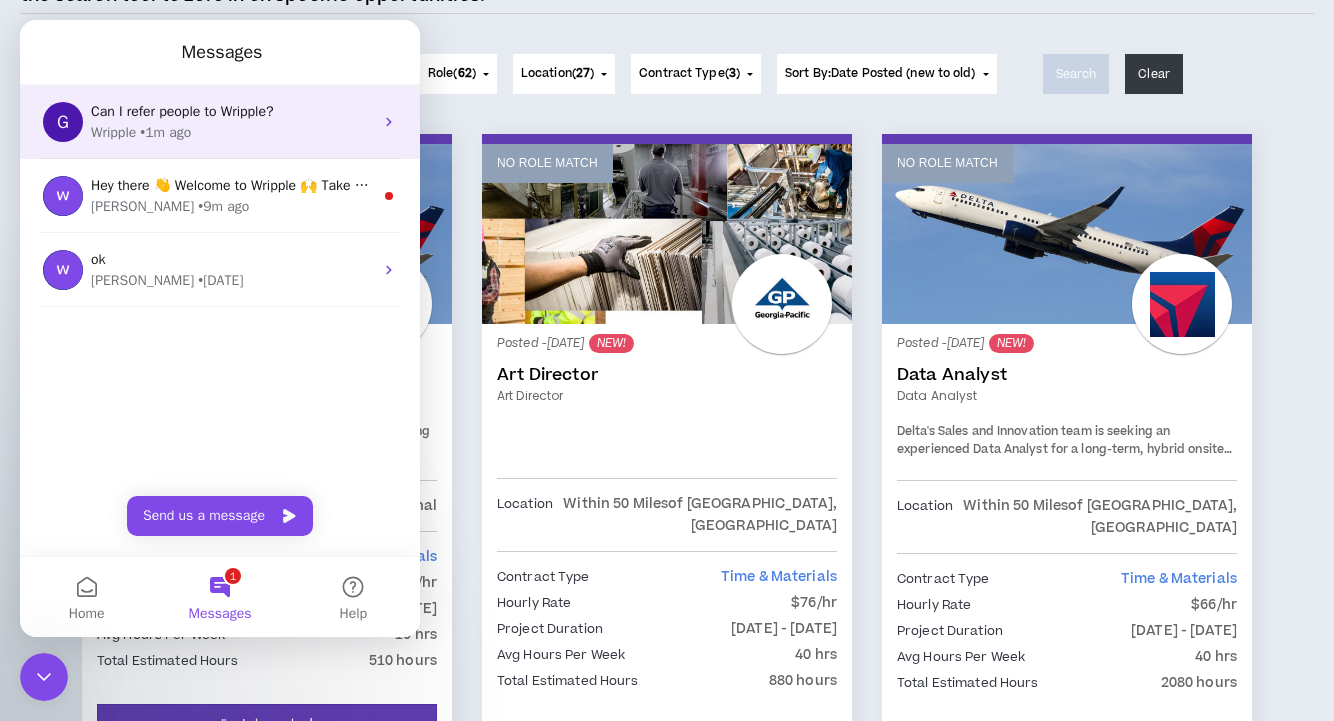 click on "G Can I refer people to Wripple? Wripple •  1m ago" at bounding box center (220, 122) 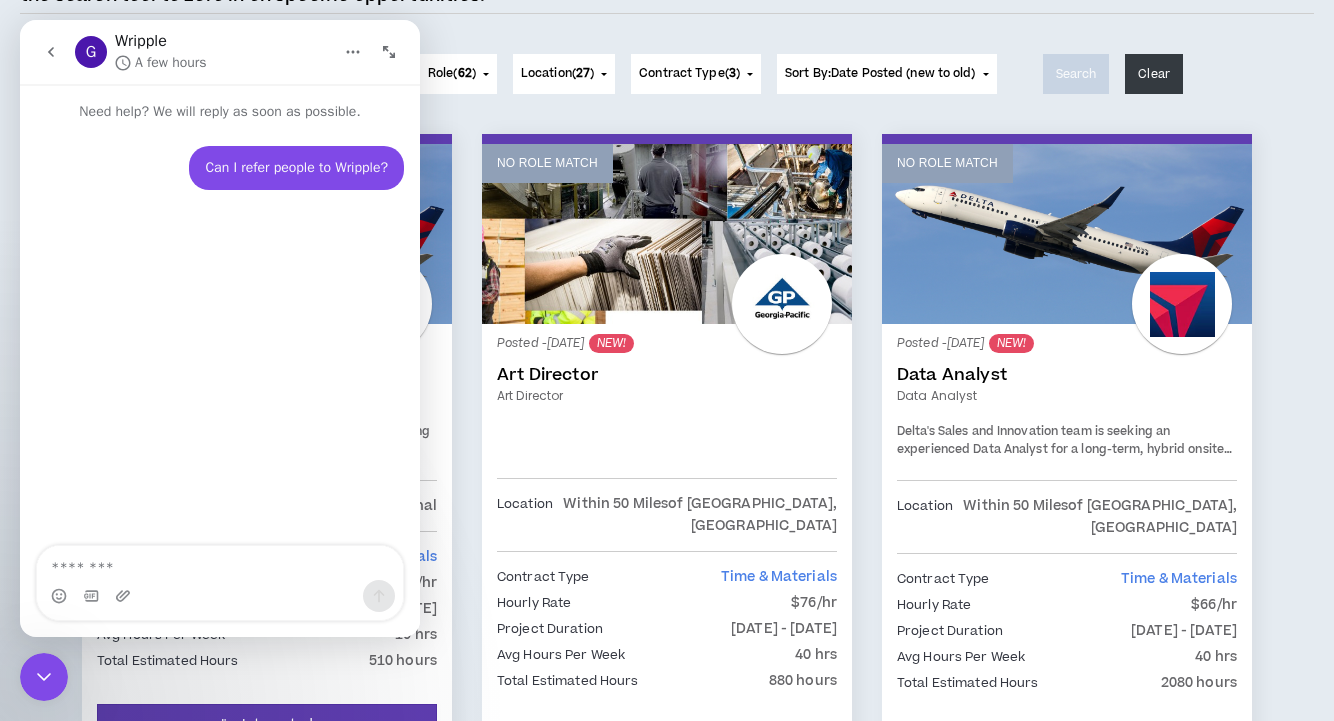 click at bounding box center [44, 677] 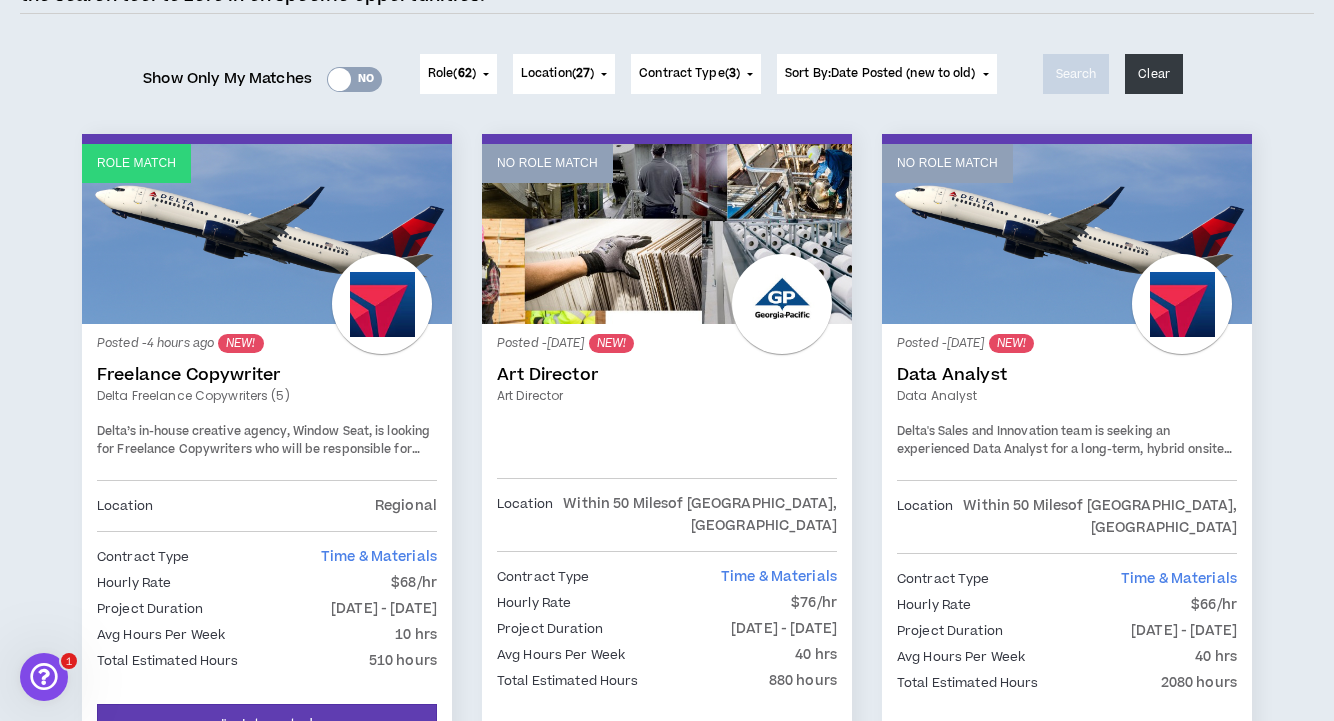 click 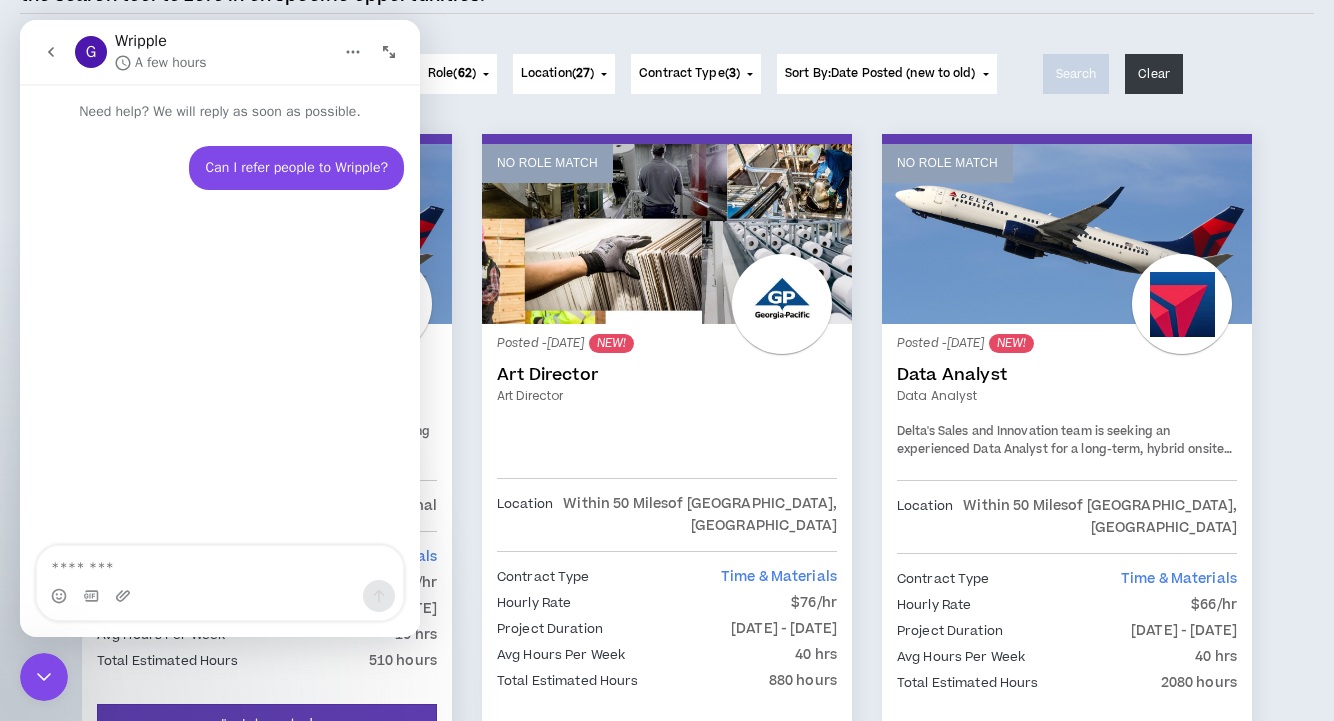 click at bounding box center (51, 52) 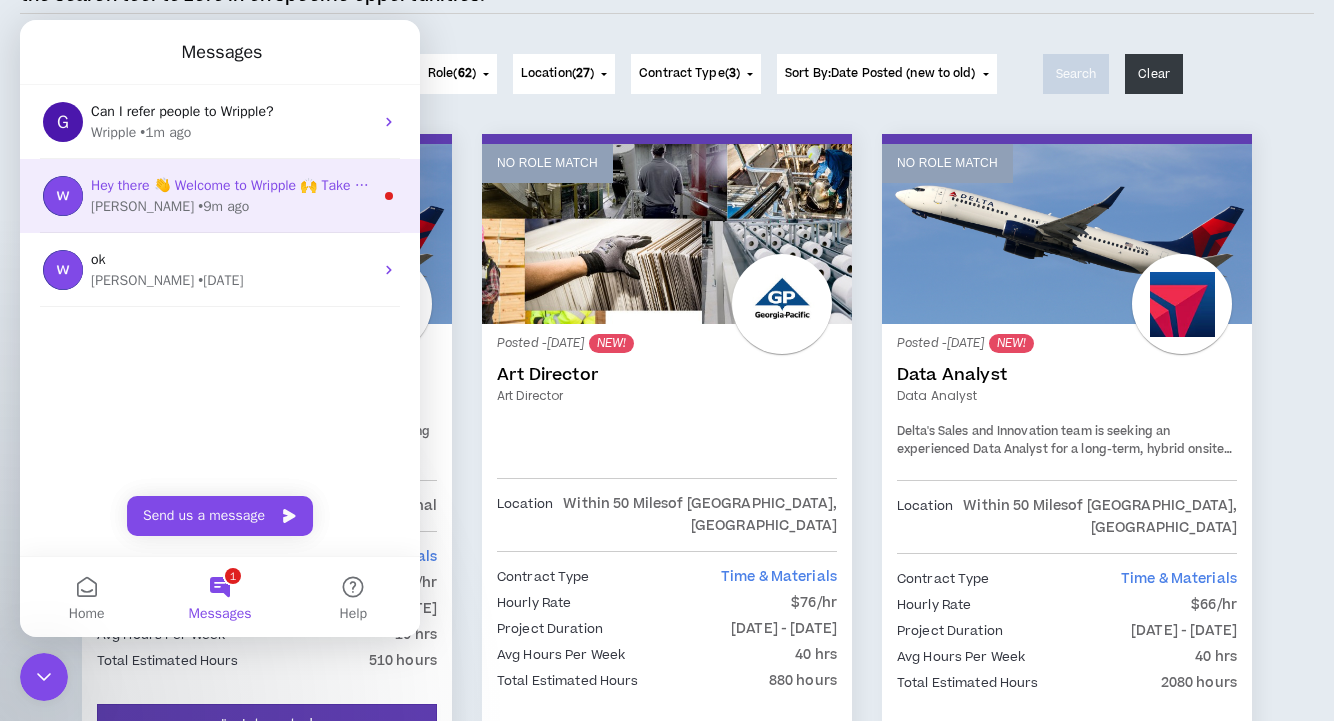 click at bounding box center [63, 196] 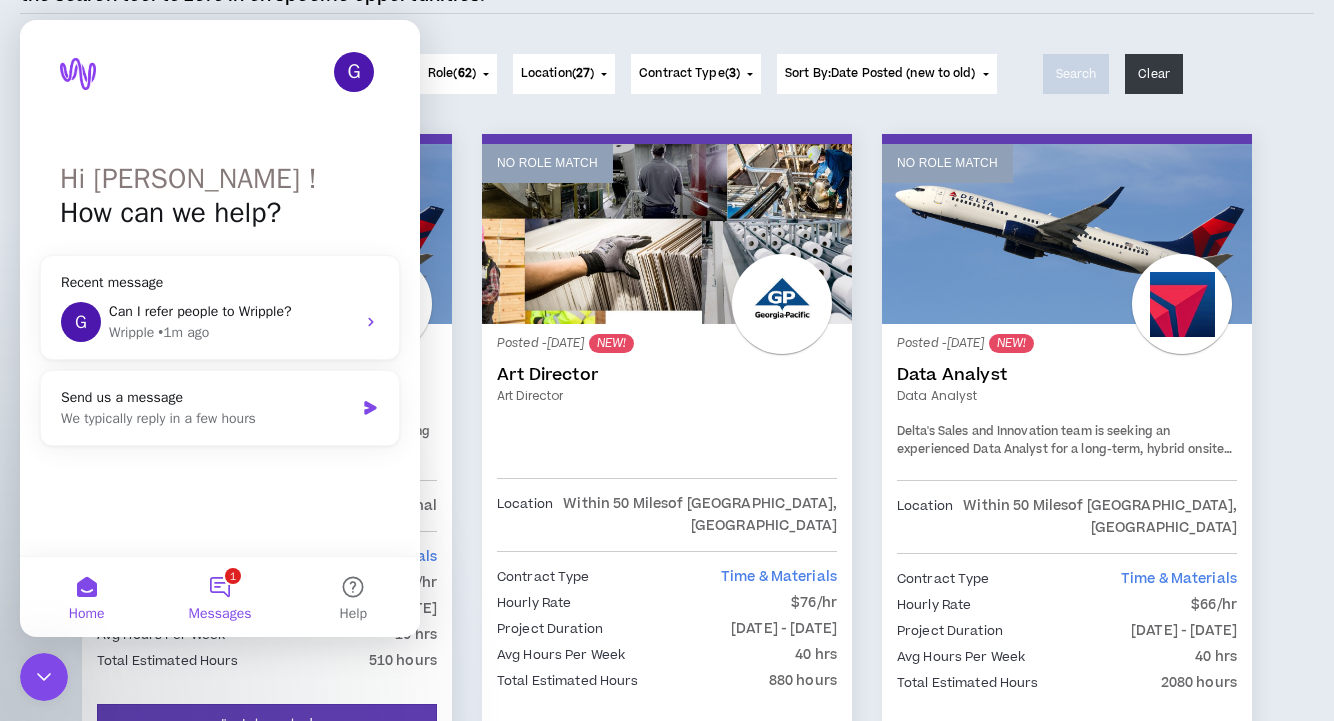 click on "1 Messages" at bounding box center (219, 597) 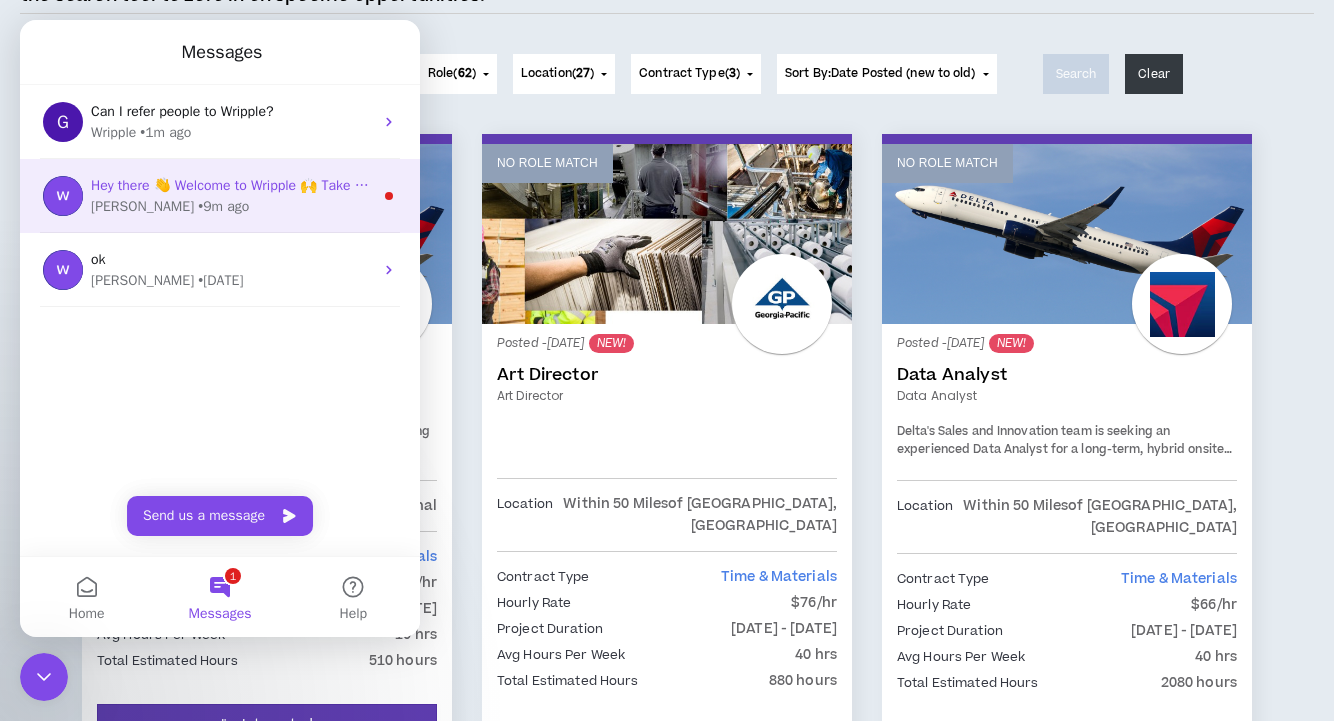 click on "Hey there 👋 Welcome to Wripple 🙌 Take a look around! If you have any questions, just reply to this message. Morgan" at bounding box center [457, 185] 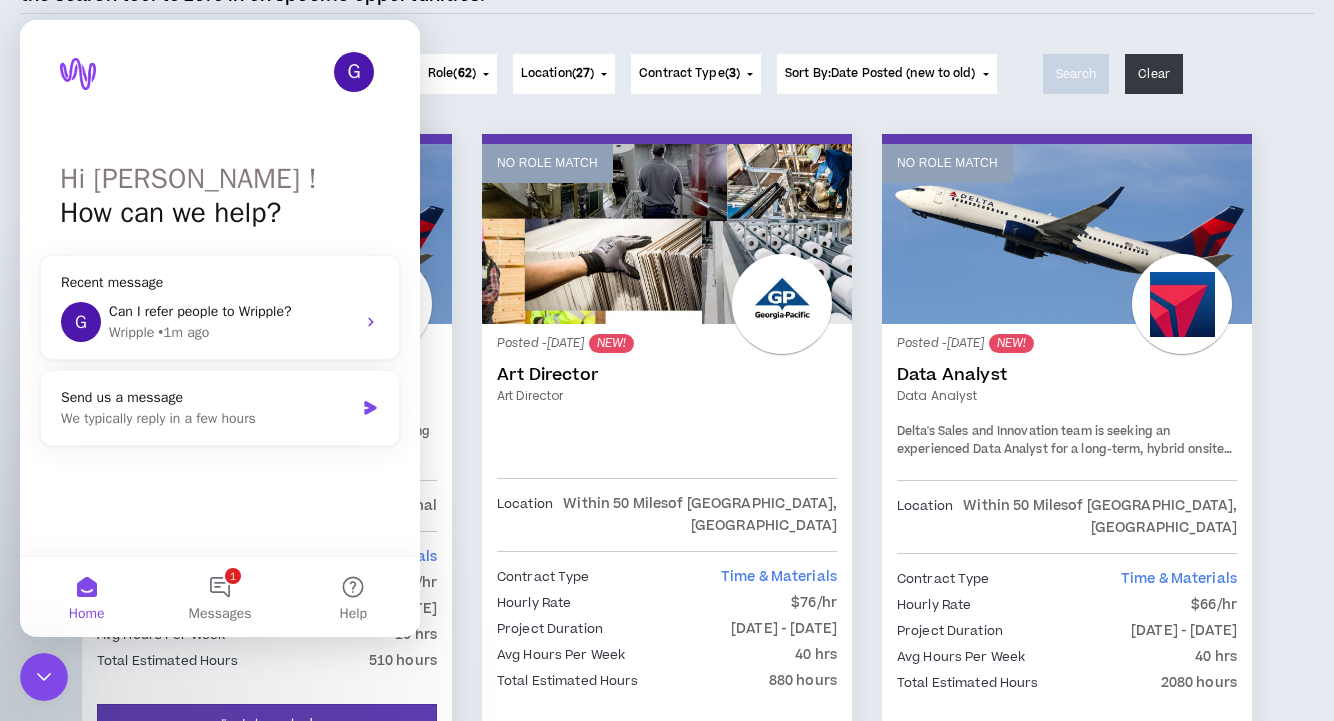 click on "G" at bounding box center (354, 72) 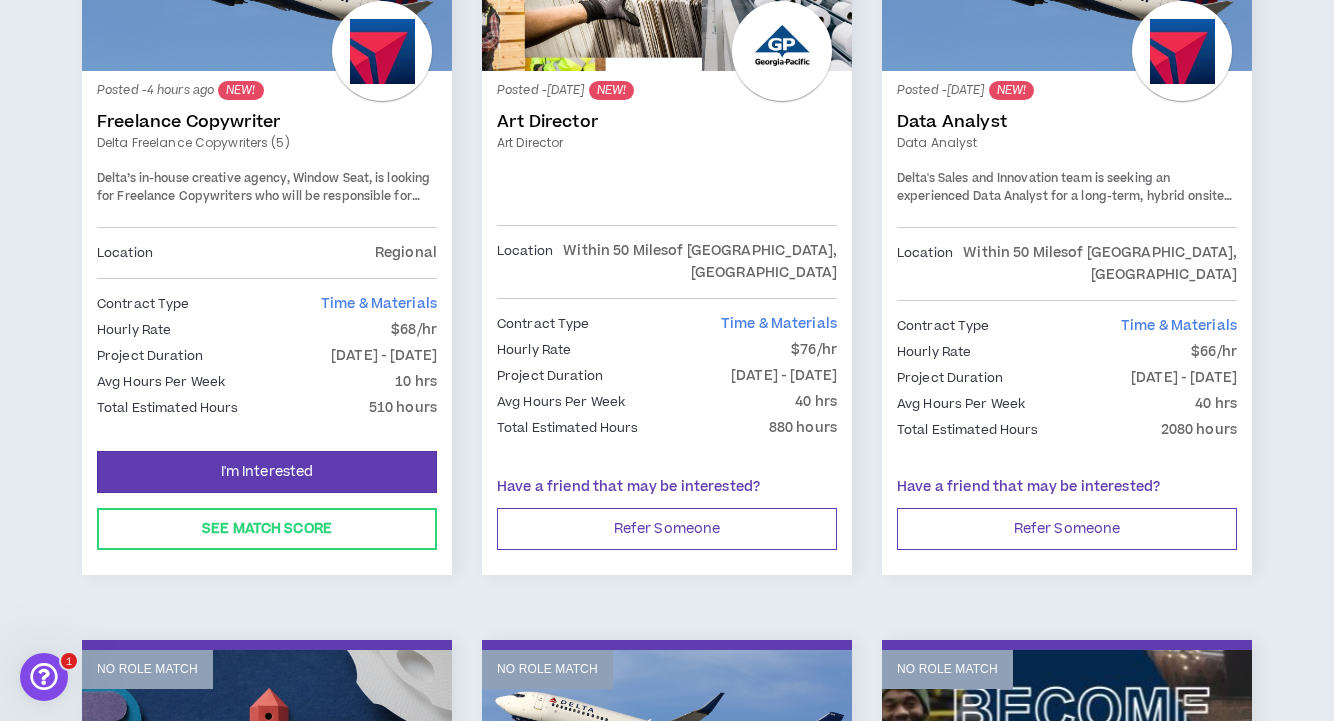 scroll, scrollTop: 487, scrollLeft: 0, axis: vertical 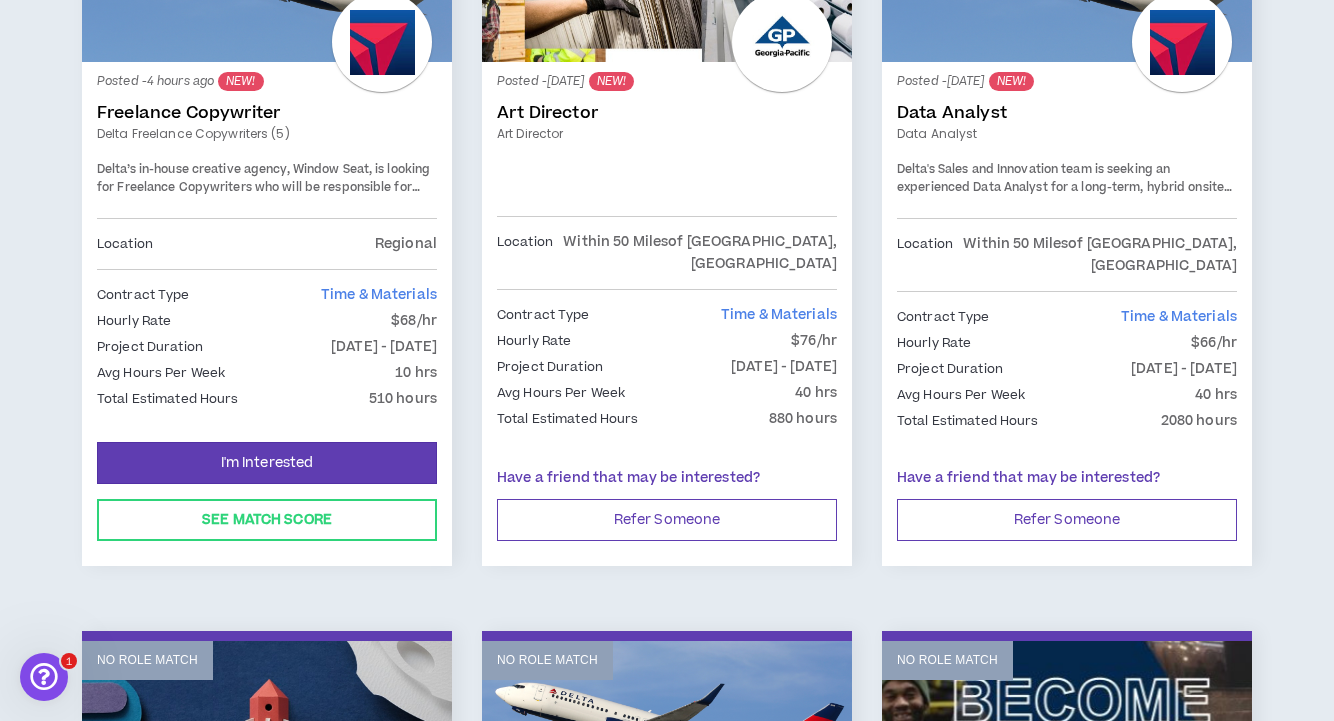 click on "Freelance Copywriter" at bounding box center [267, 113] 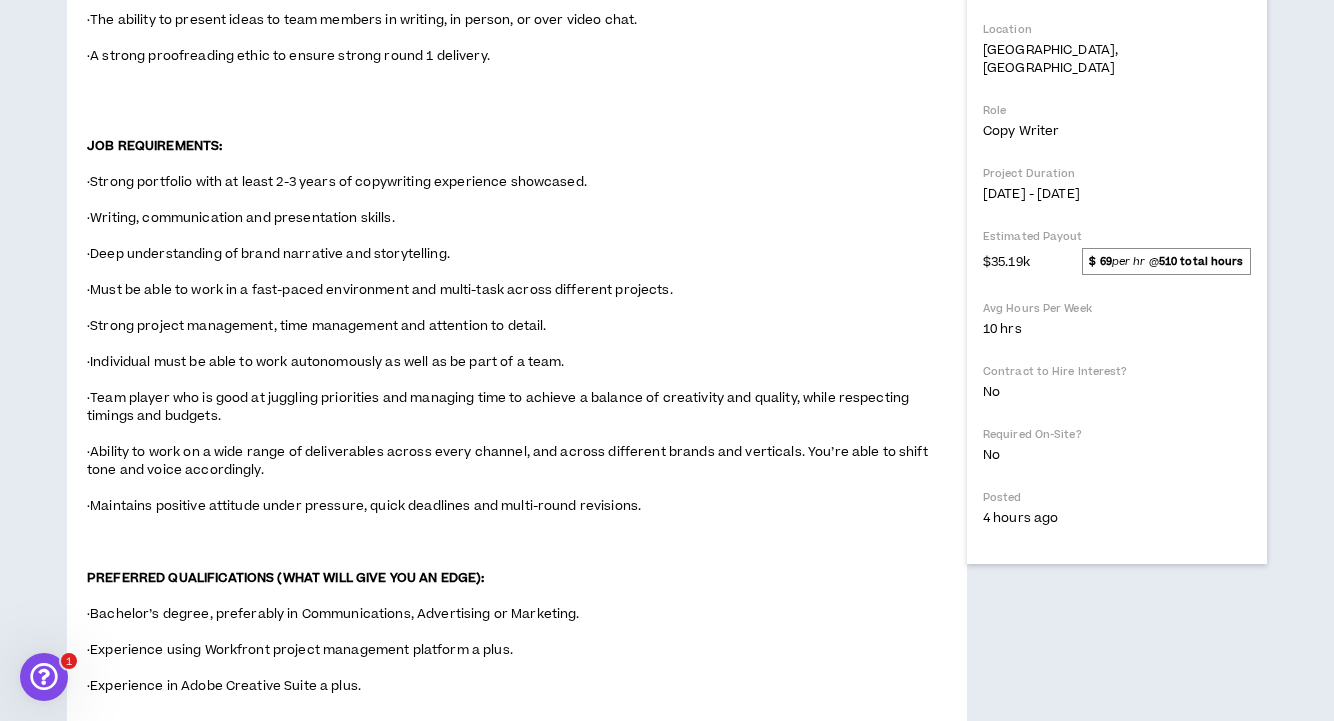 scroll, scrollTop: 635, scrollLeft: 0, axis: vertical 